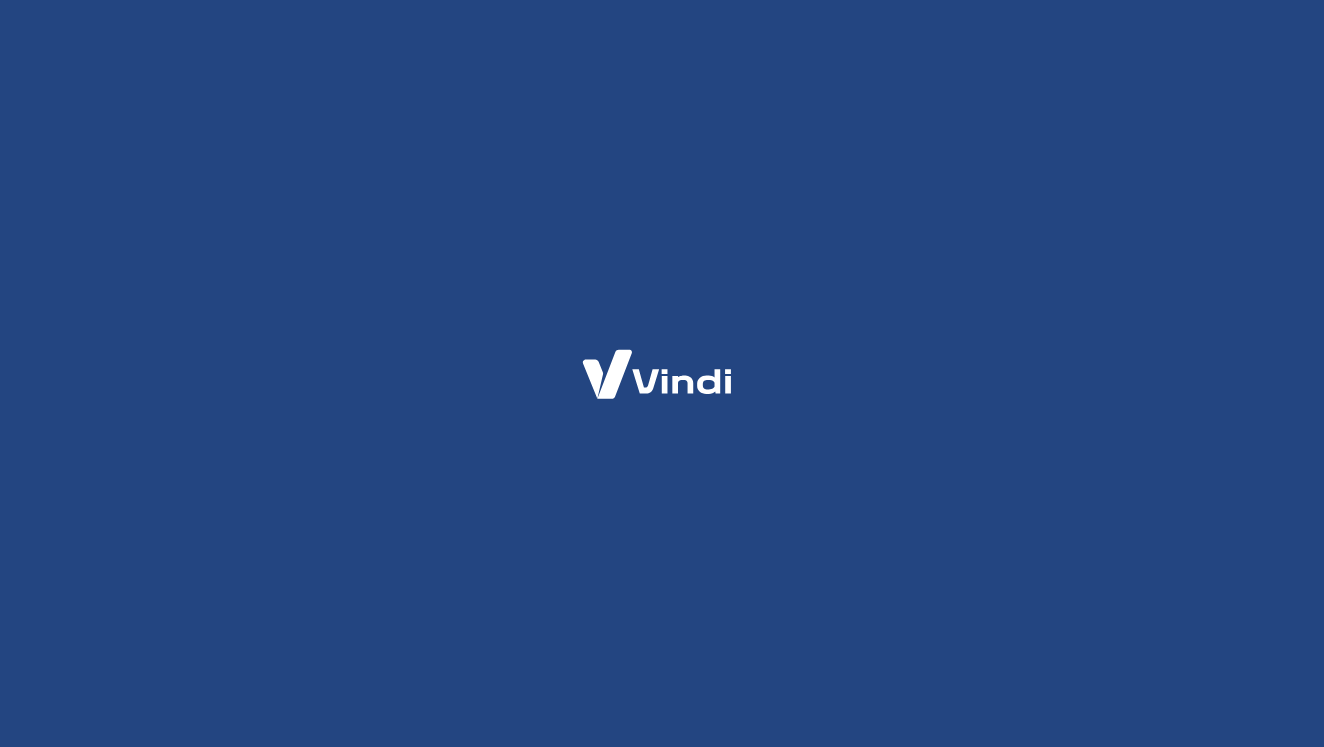 scroll, scrollTop: 0, scrollLeft: 0, axis: both 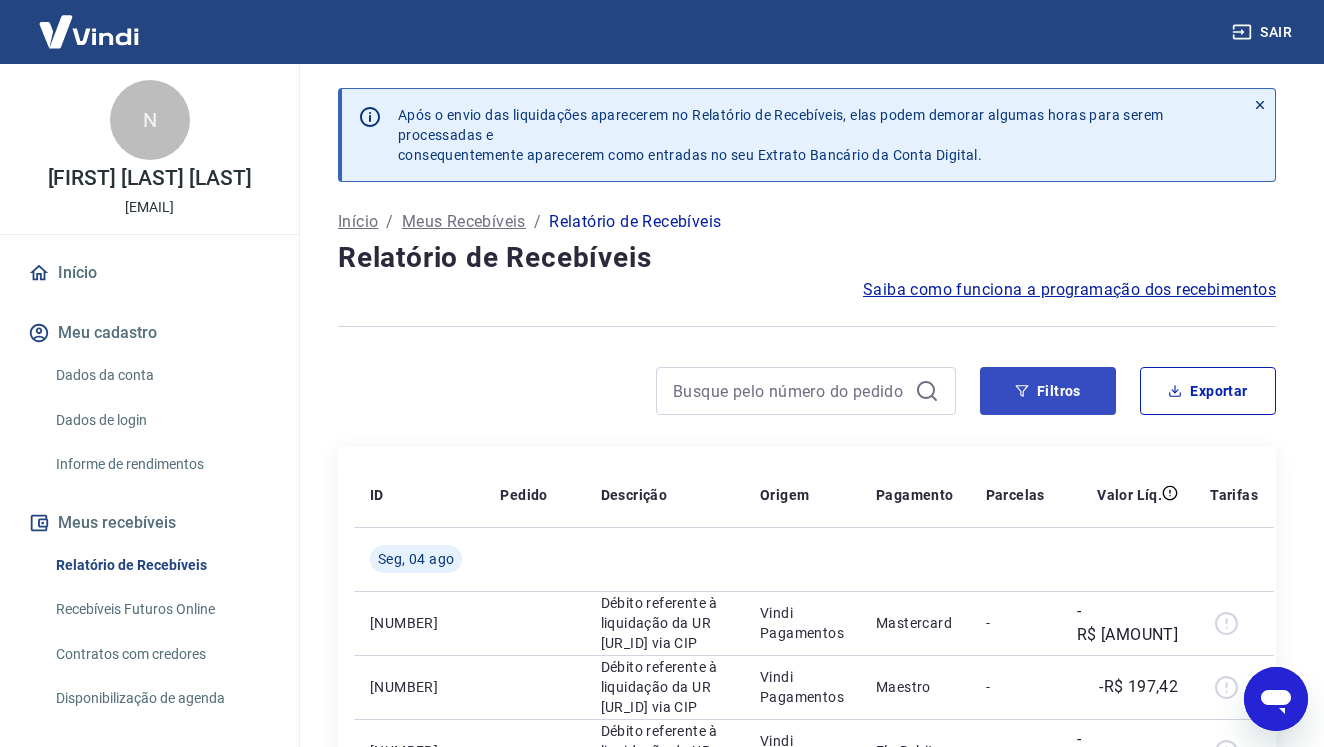 click on "Filtros" at bounding box center [1048, 391] 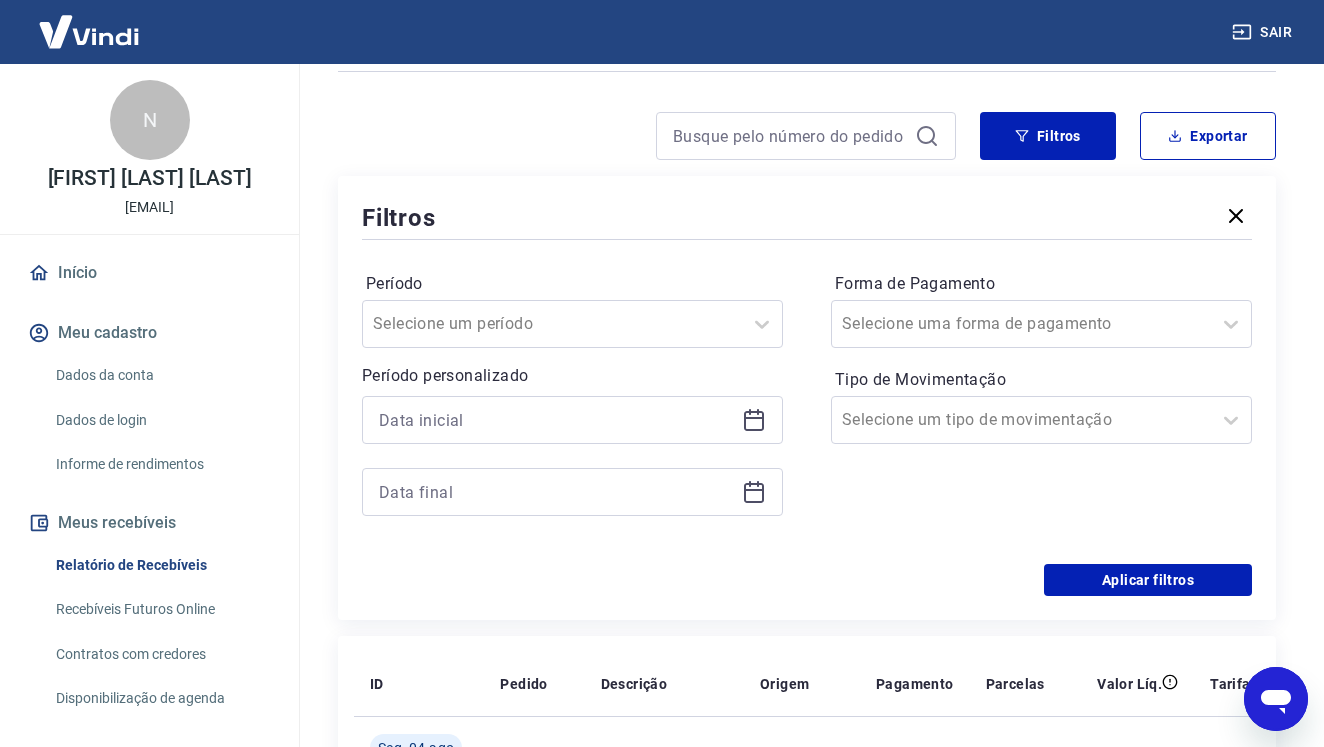 scroll, scrollTop: 249, scrollLeft: 0, axis: vertical 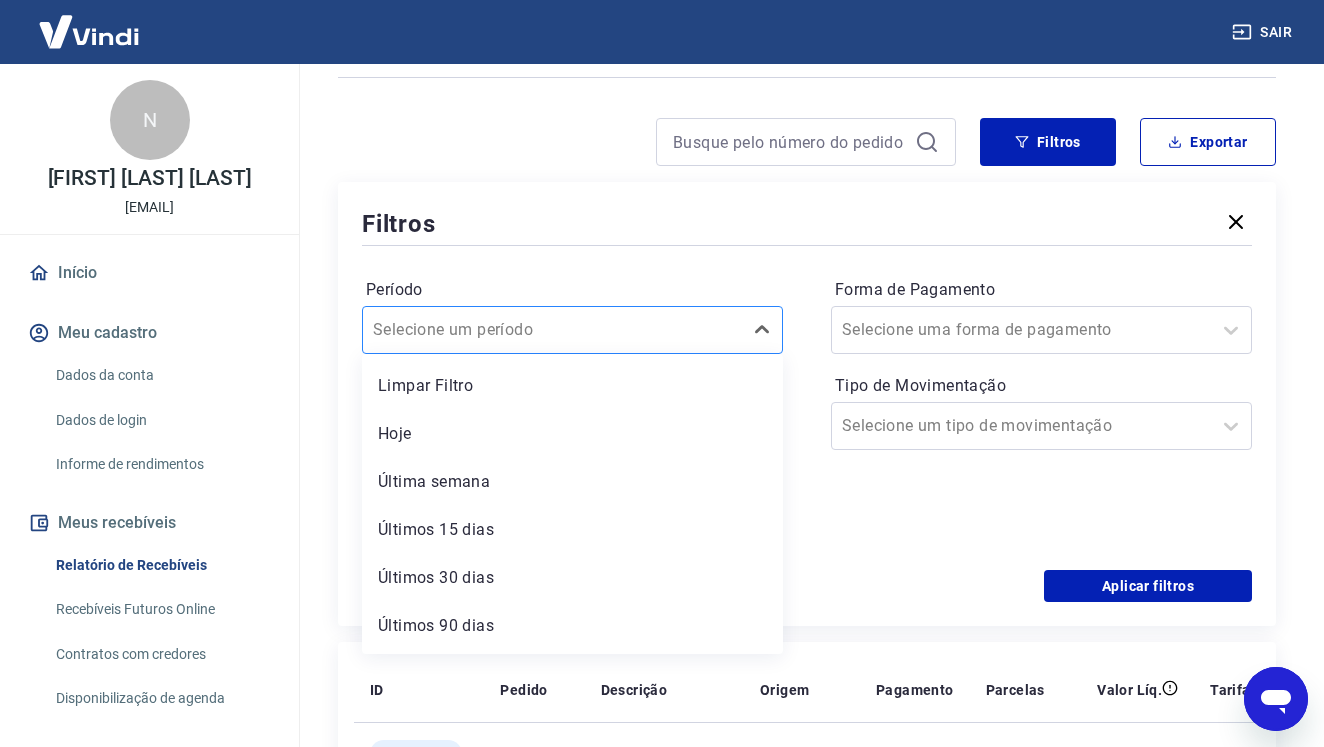 click on "Selecione um período" at bounding box center [552, 330] 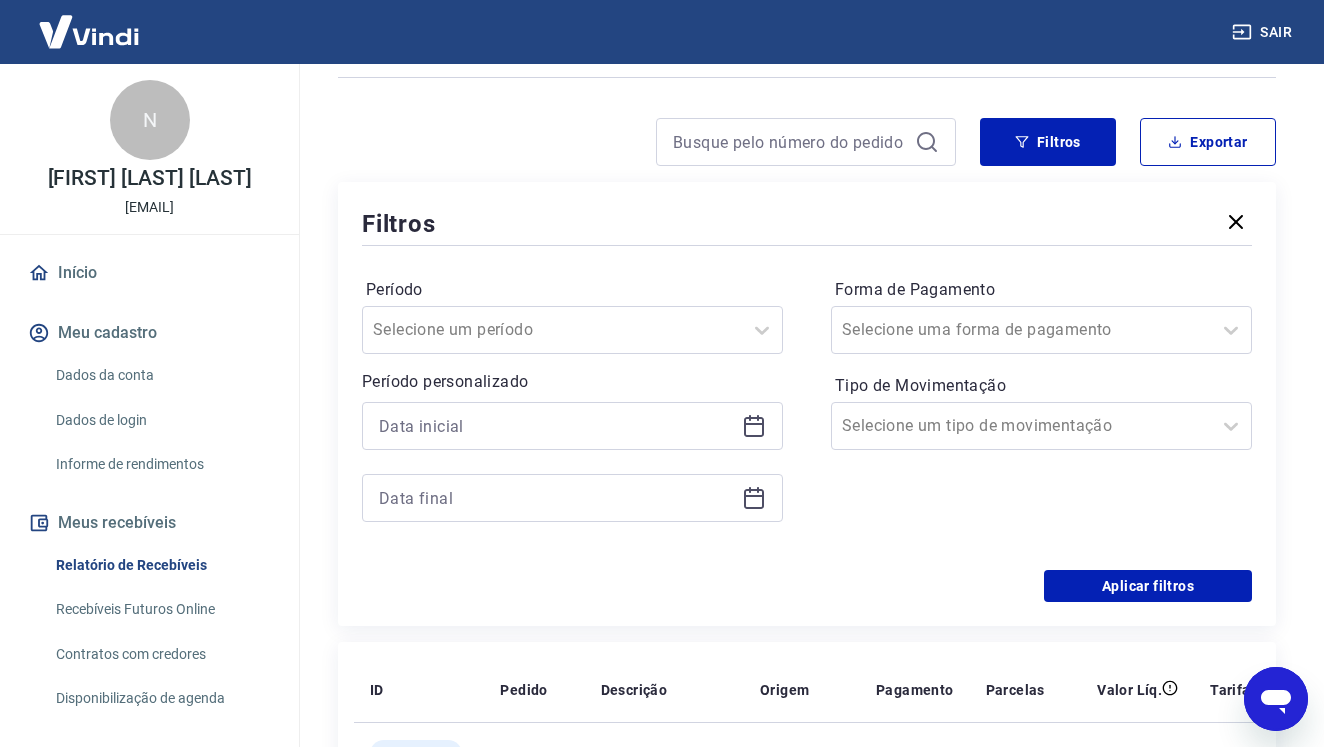 click on "Período" at bounding box center (572, 290) 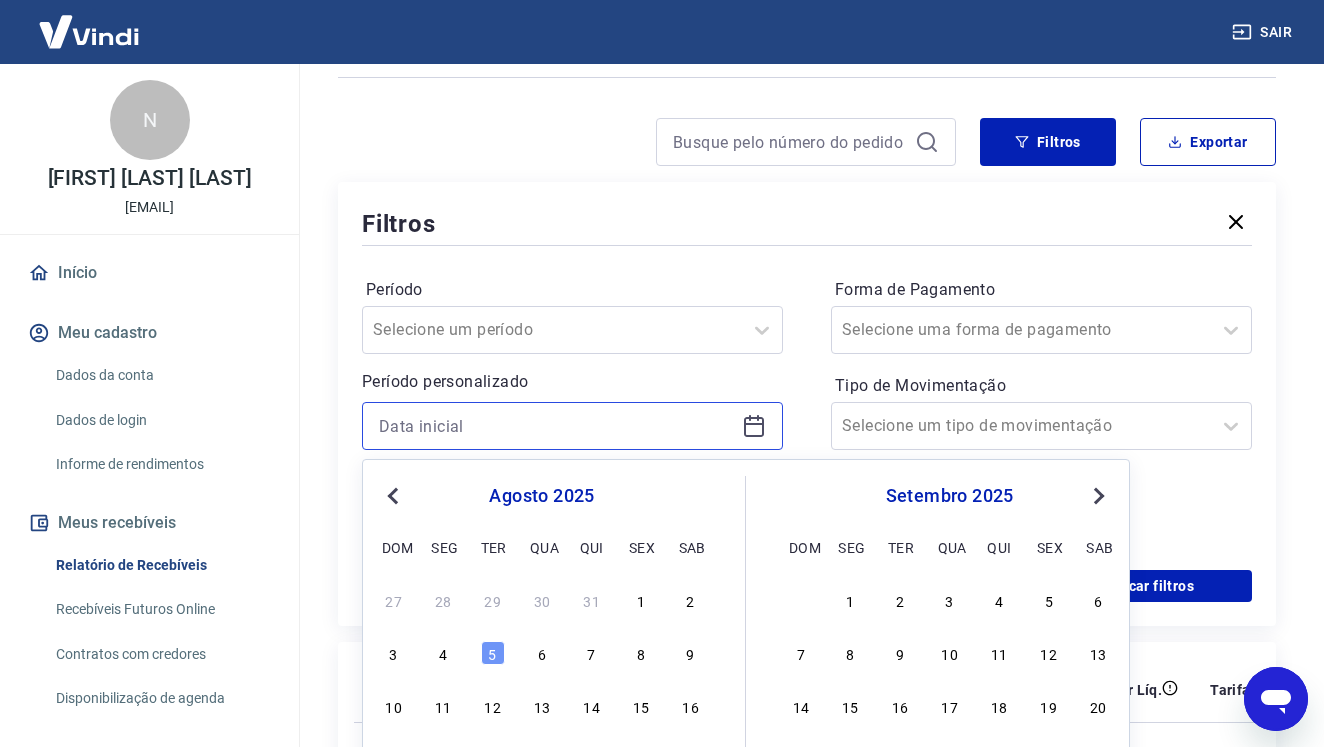 click at bounding box center (556, 426) 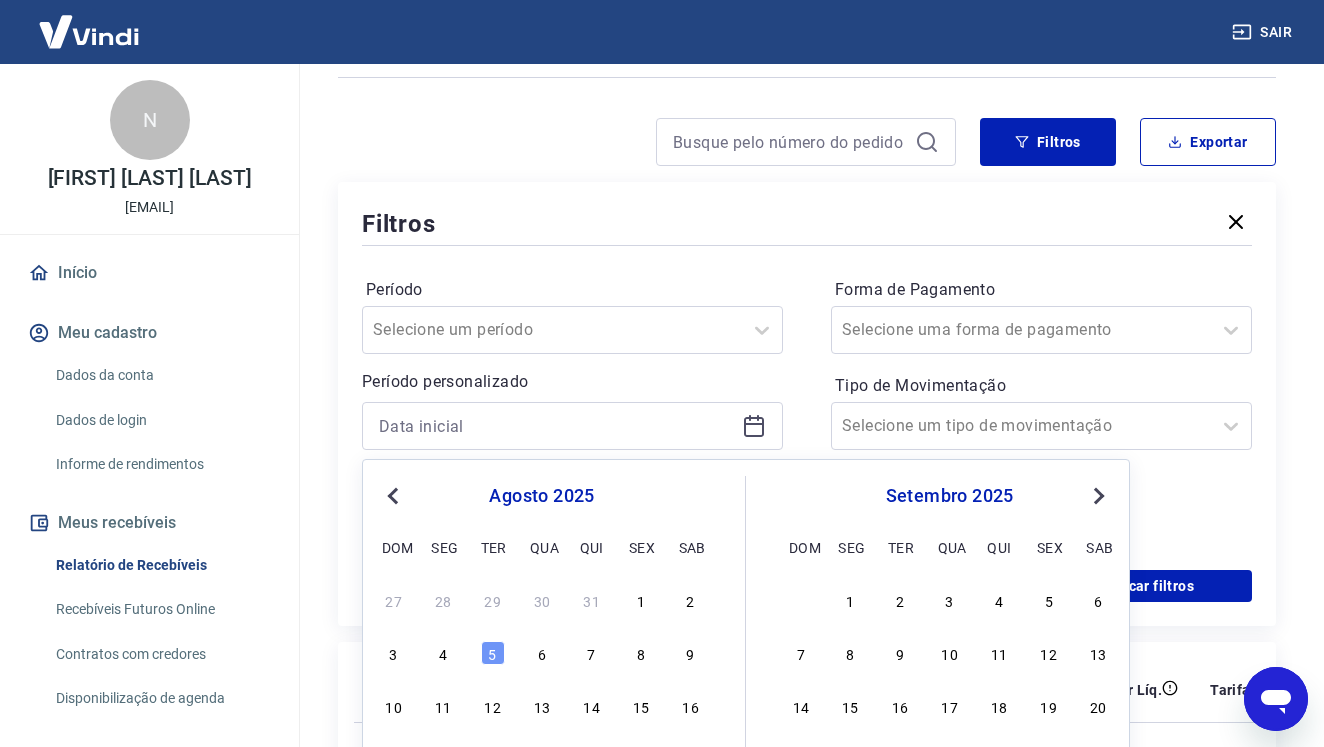 click on "Previous Month" at bounding box center [395, 495] 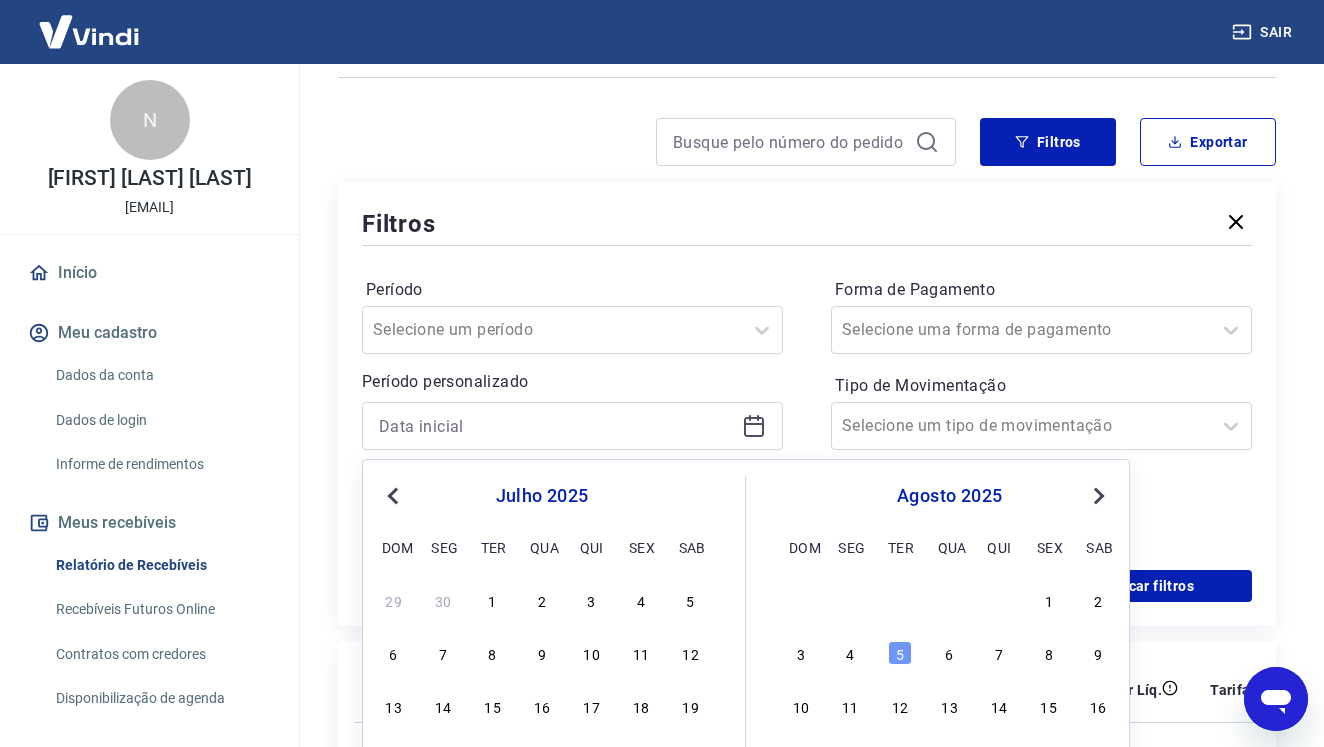 click on "Previous Month" at bounding box center [393, 496] 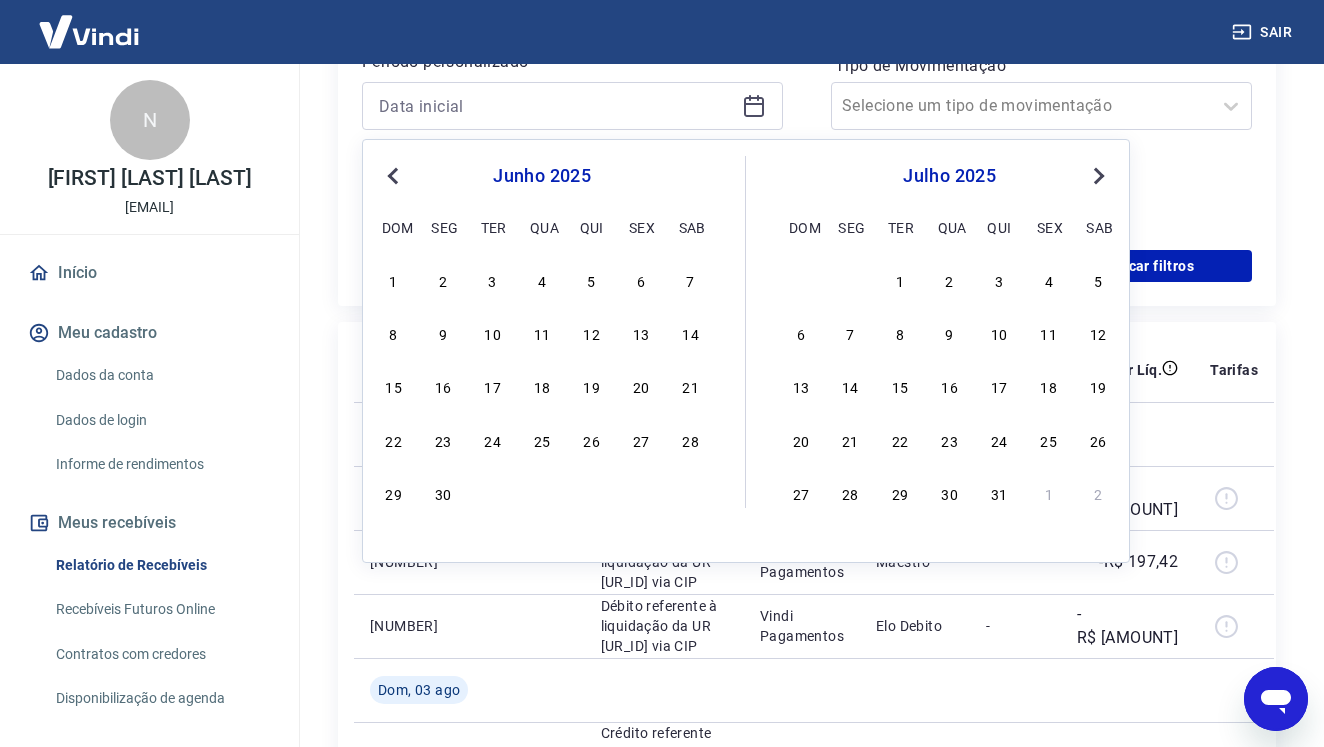 scroll, scrollTop: 591, scrollLeft: 0, axis: vertical 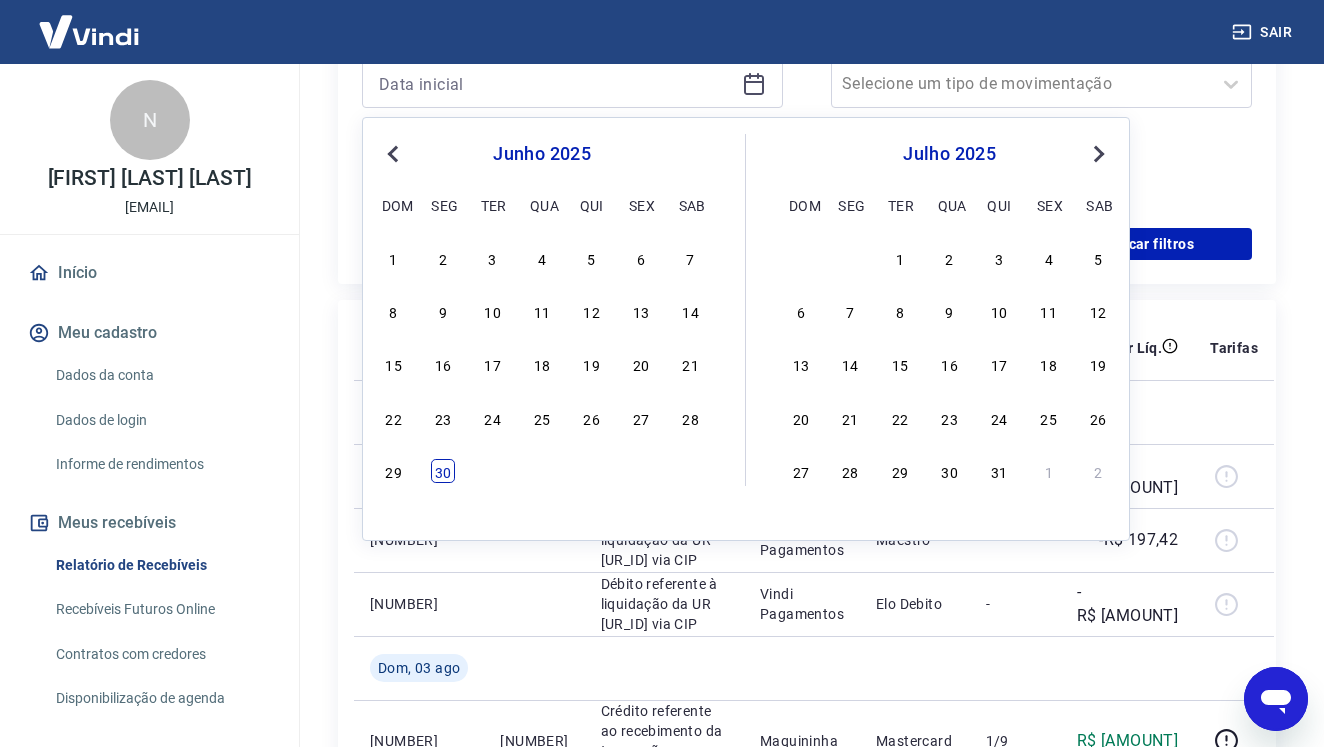 click on "30" at bounding box center [443, 471] 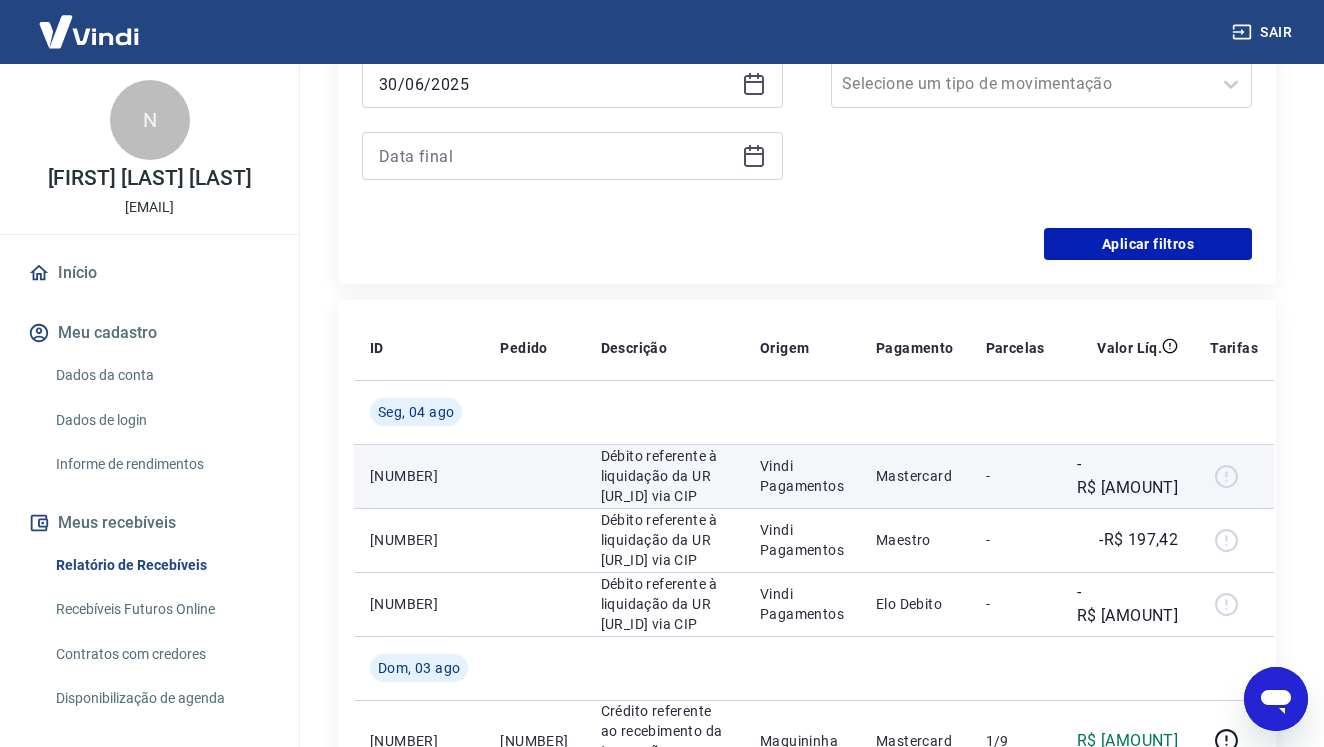 type on "30/06/2025" 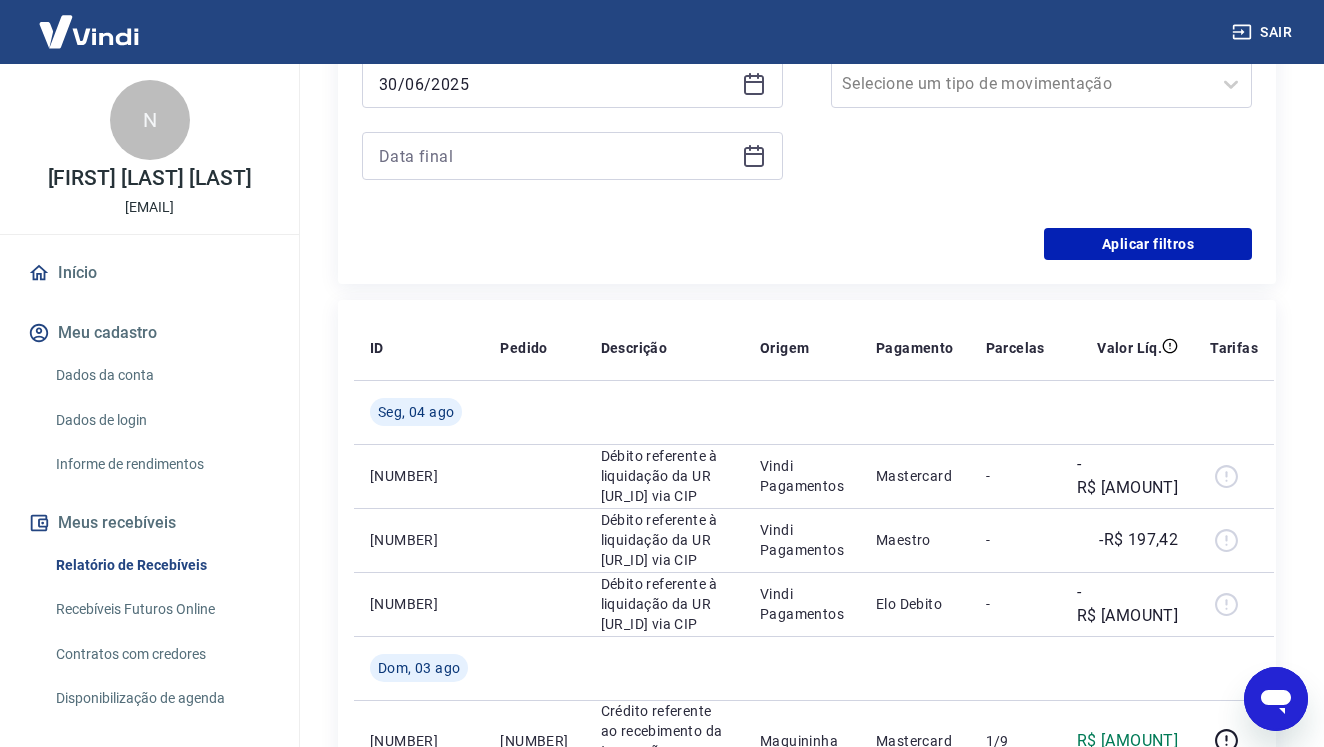 click 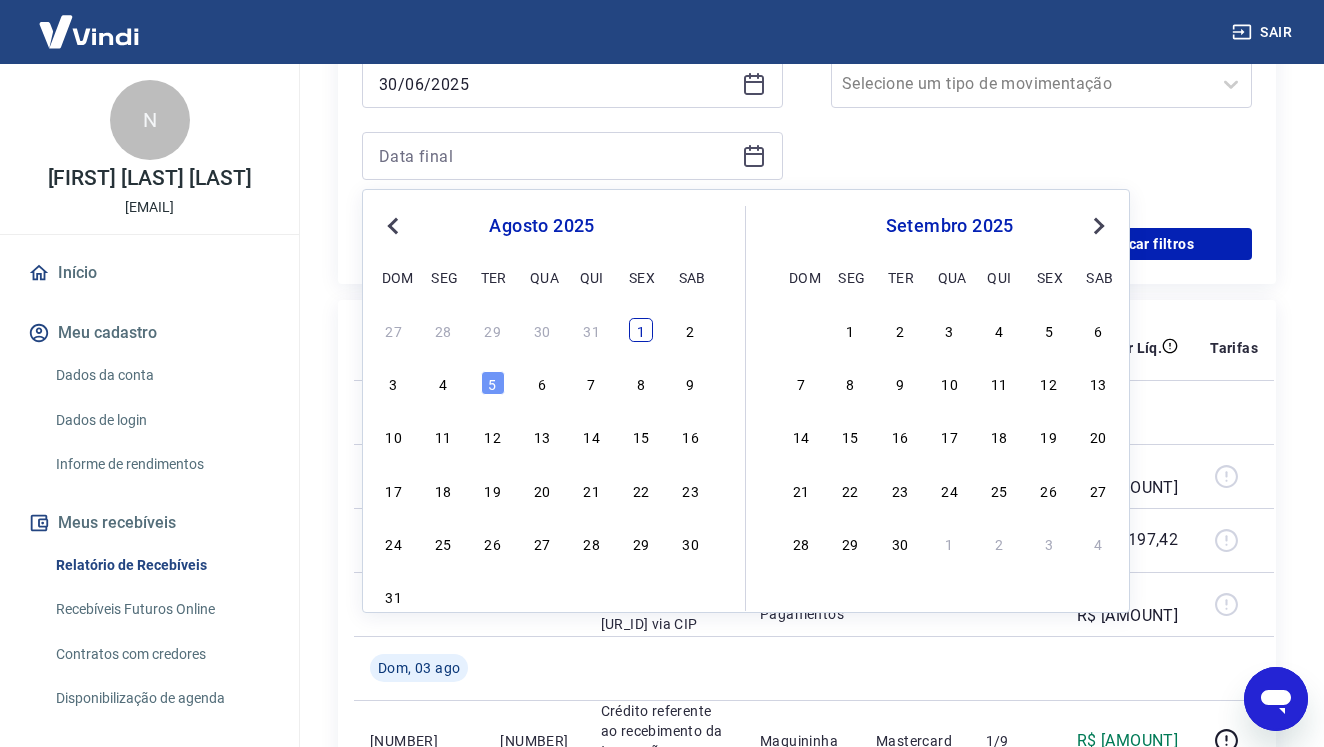 click on "1" at bounding box center (641, 330) 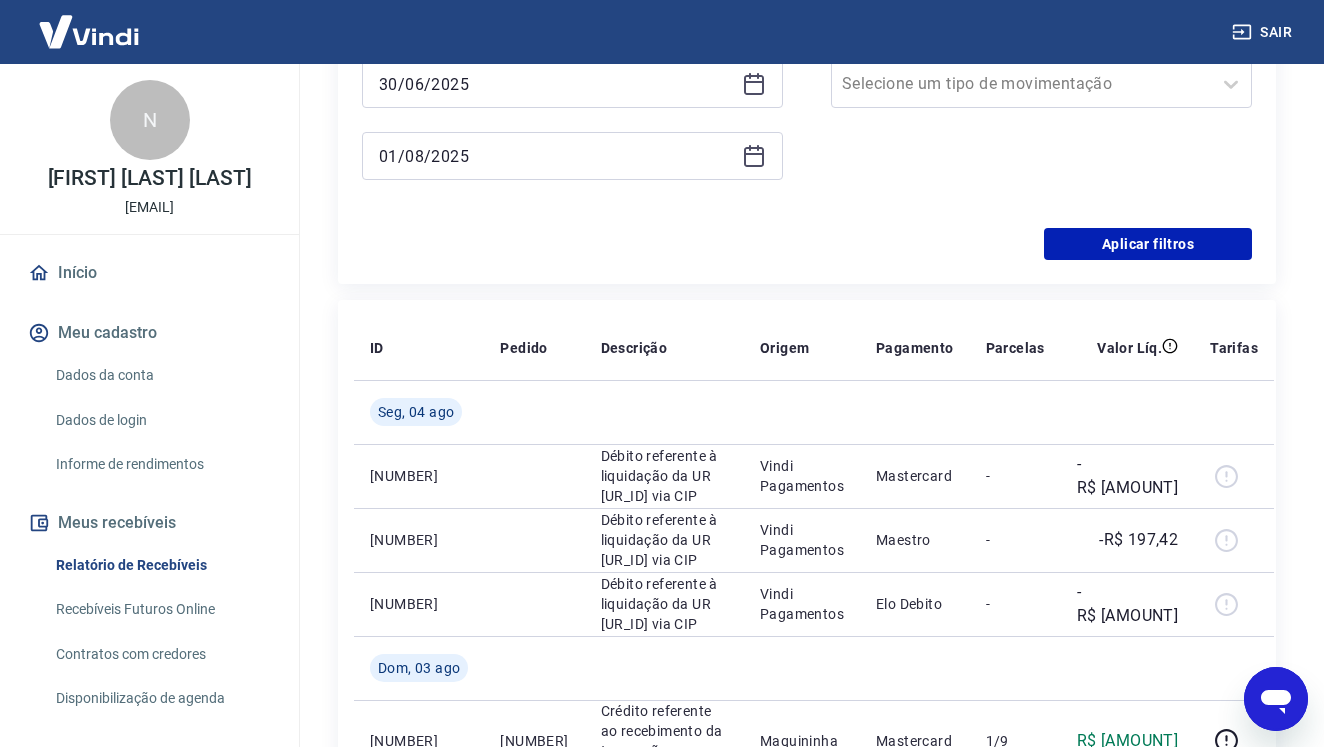 type on "01/08/2025" 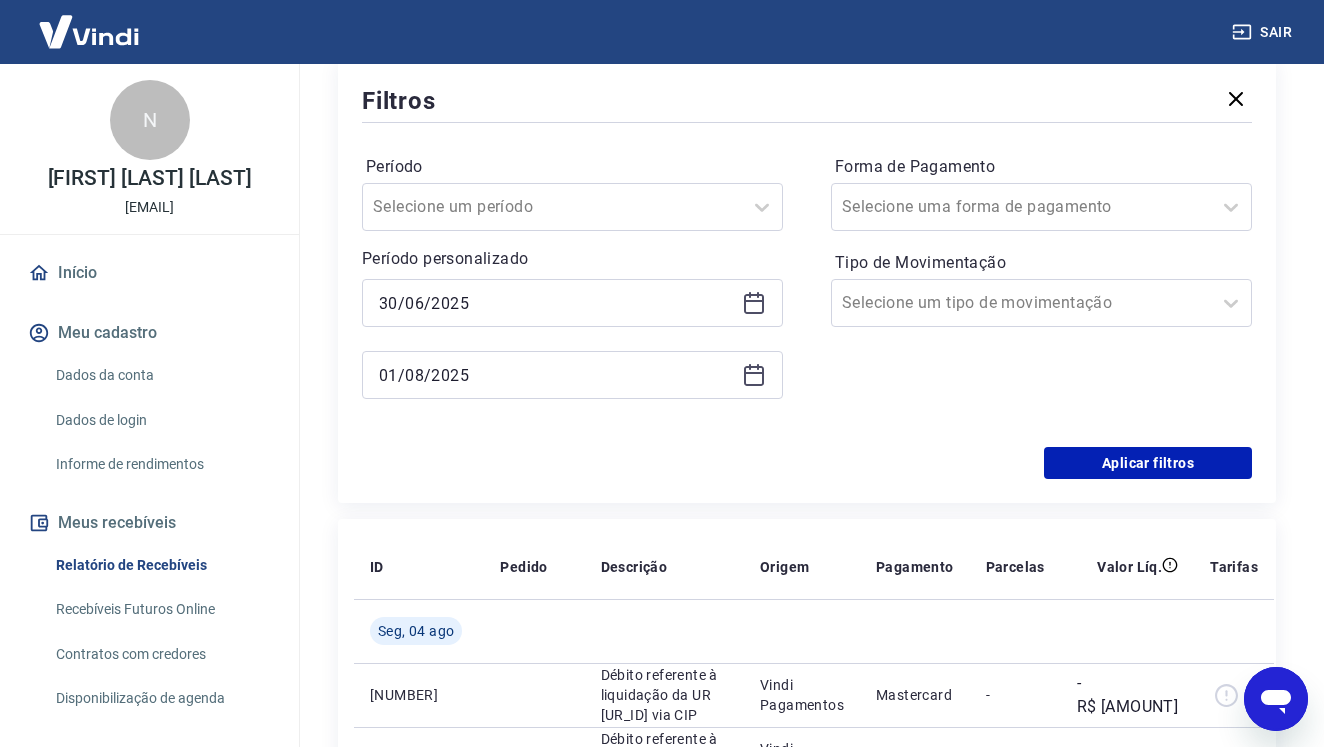 scroll, scrollTop: 373, scrollLeft: 0, axis: vertical 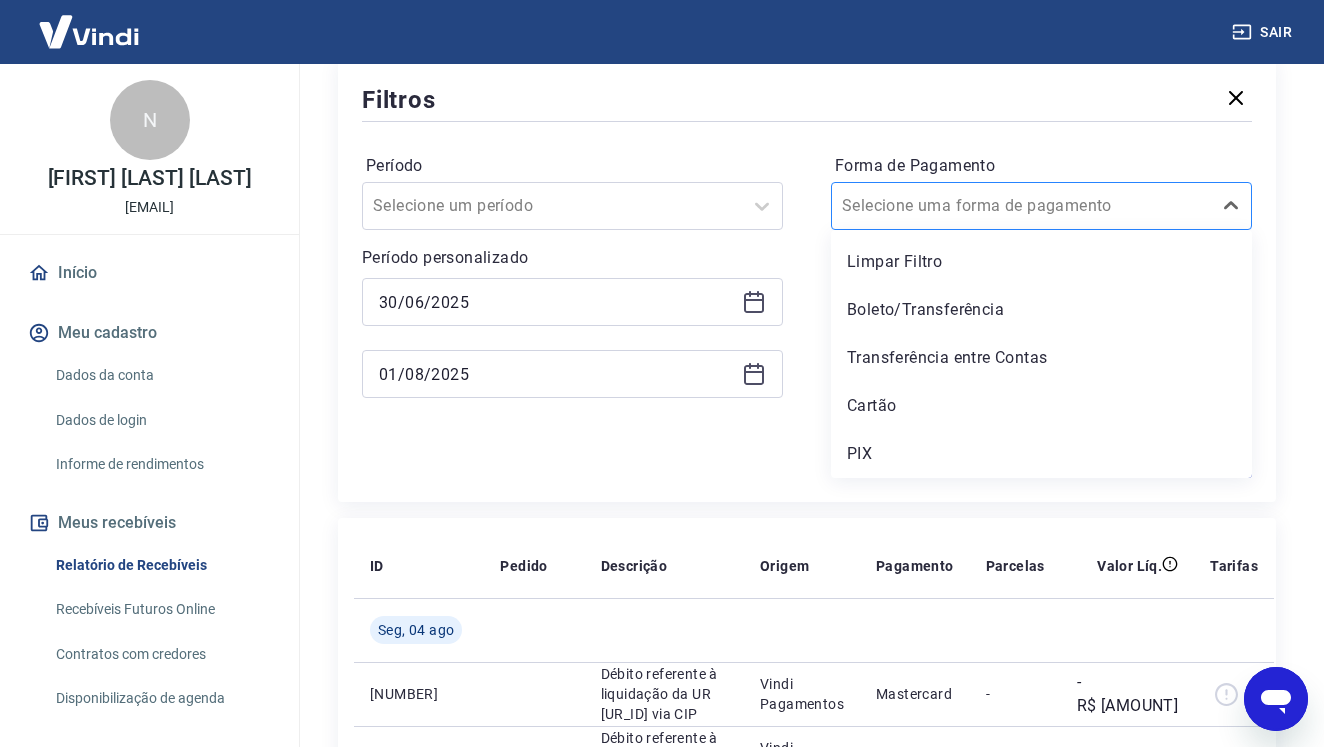 click on "Selecione uma forma de pagamento" at bounding box center [1021, 206] 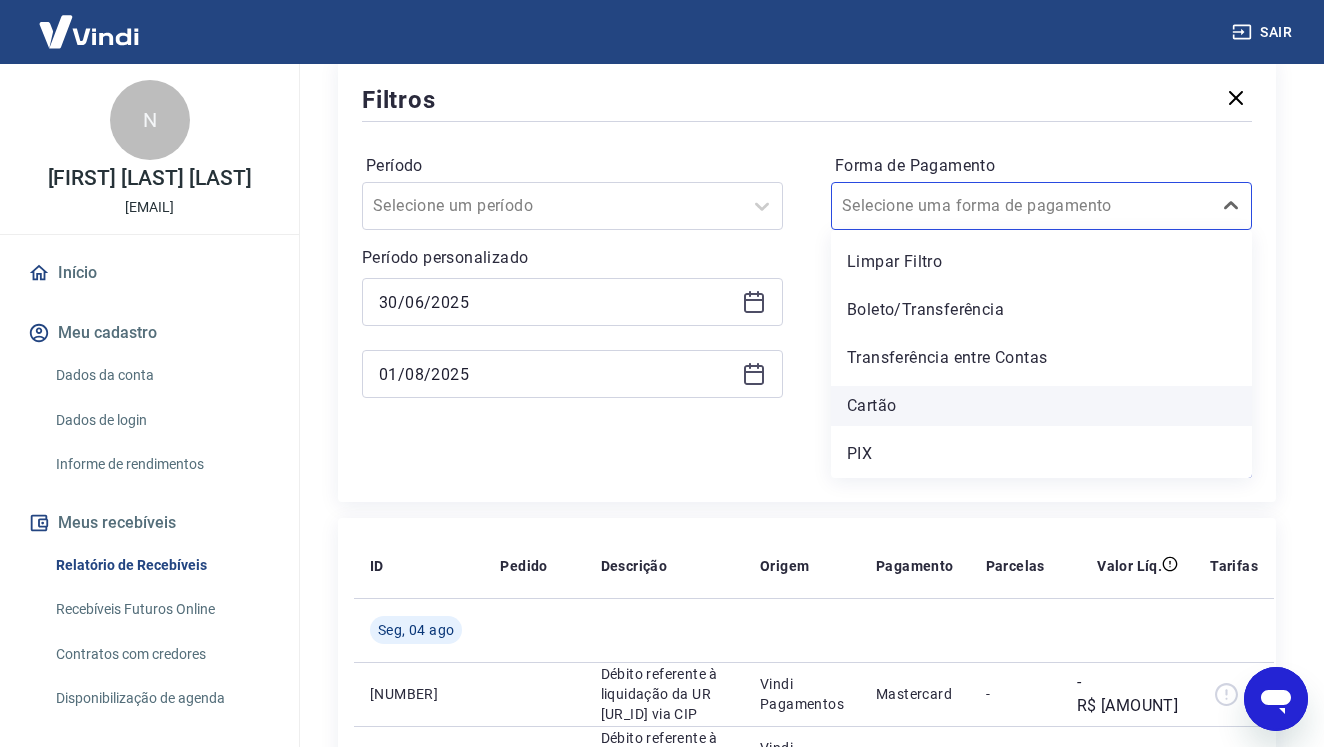 click on "Cartão" at bounding box center [1041, 406] 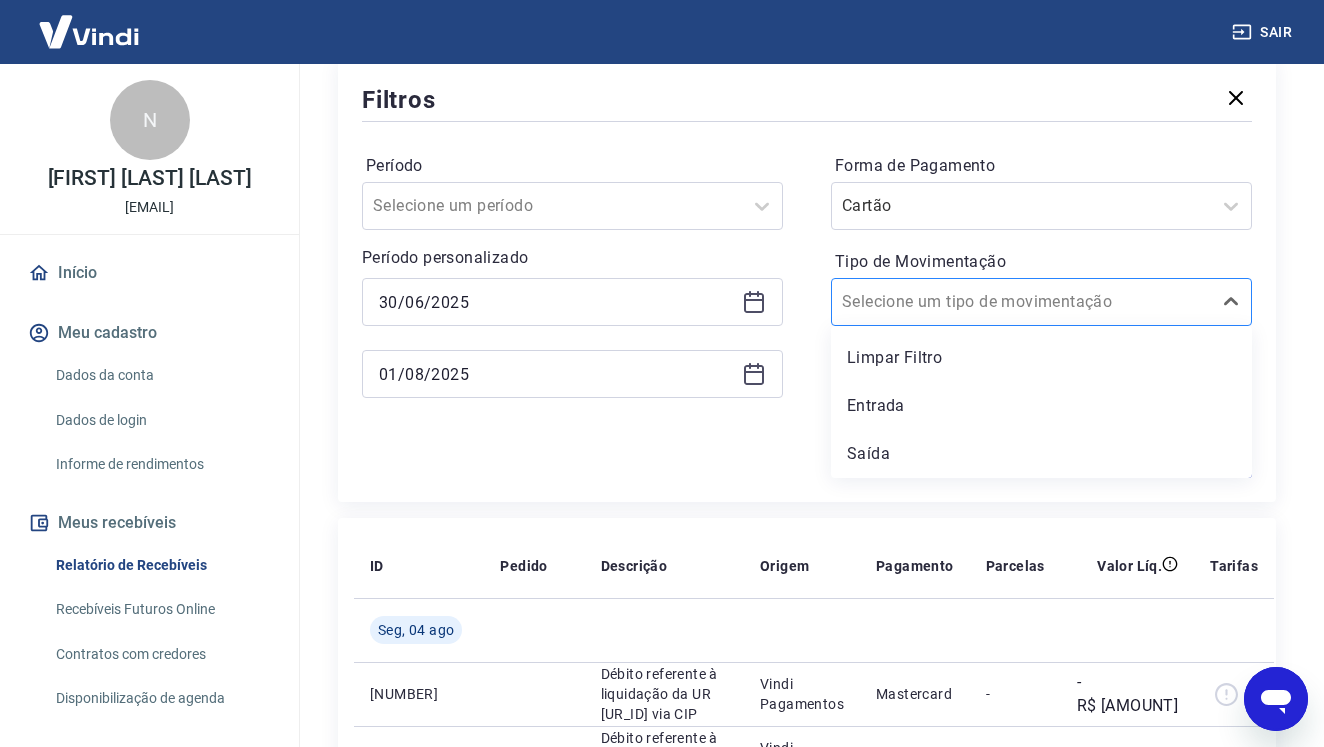 click on "Selecione um tipo de movimentação" at bounding box center [1021, 302] 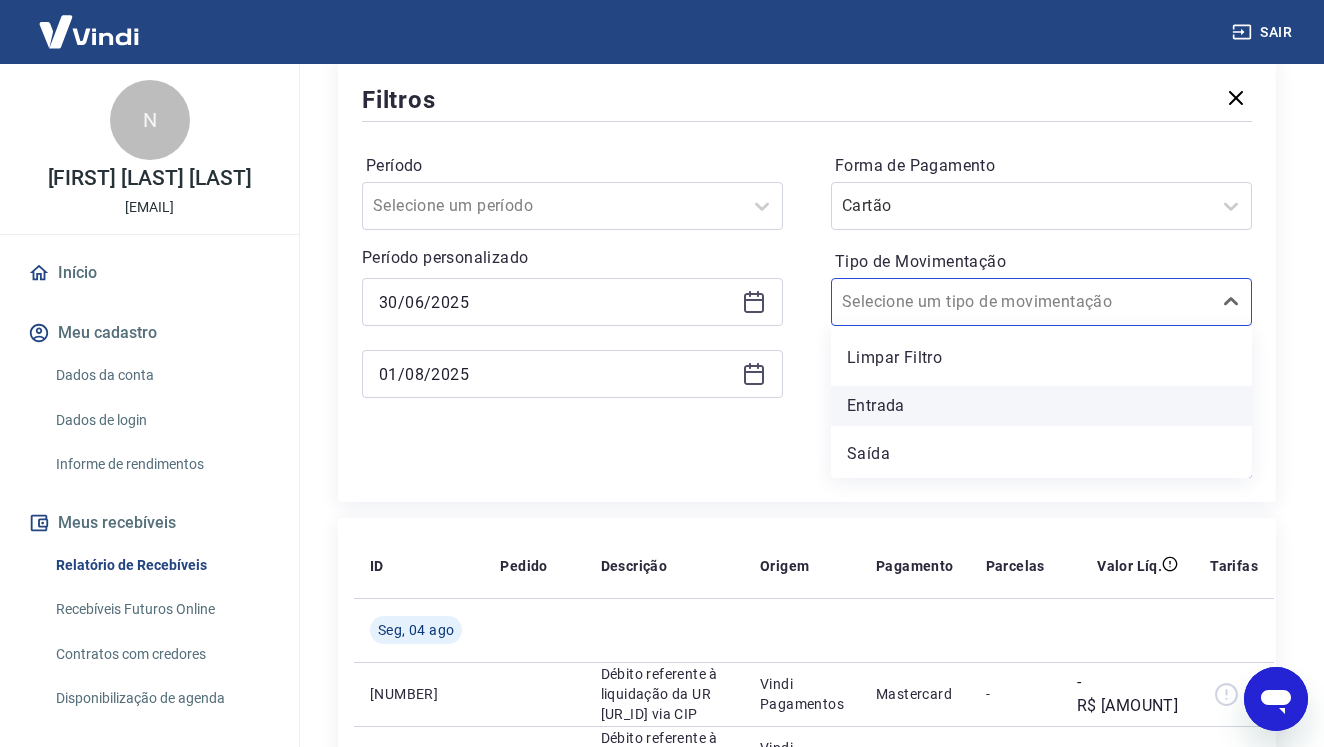 click on "Entrada" at bounding box center [1041, 406] 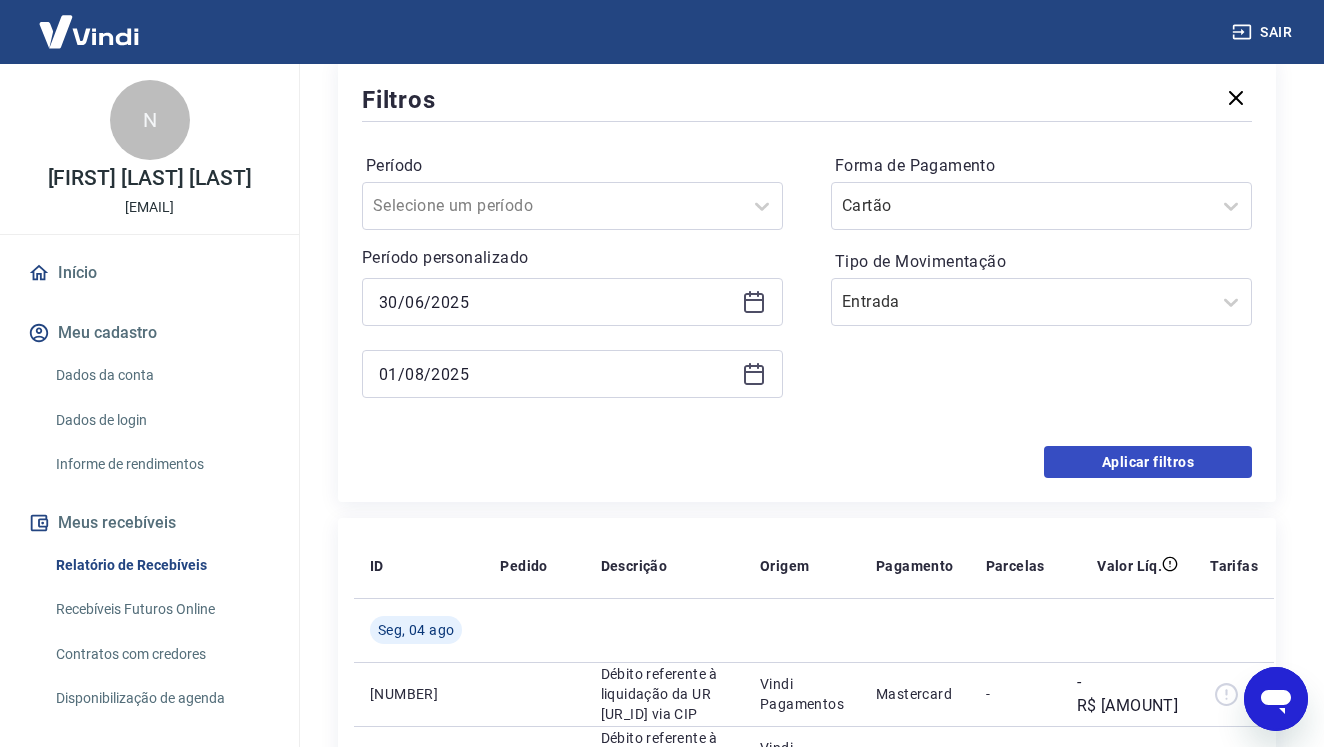 click on "Aplicar filtros" at bounding box center [1148, 462] 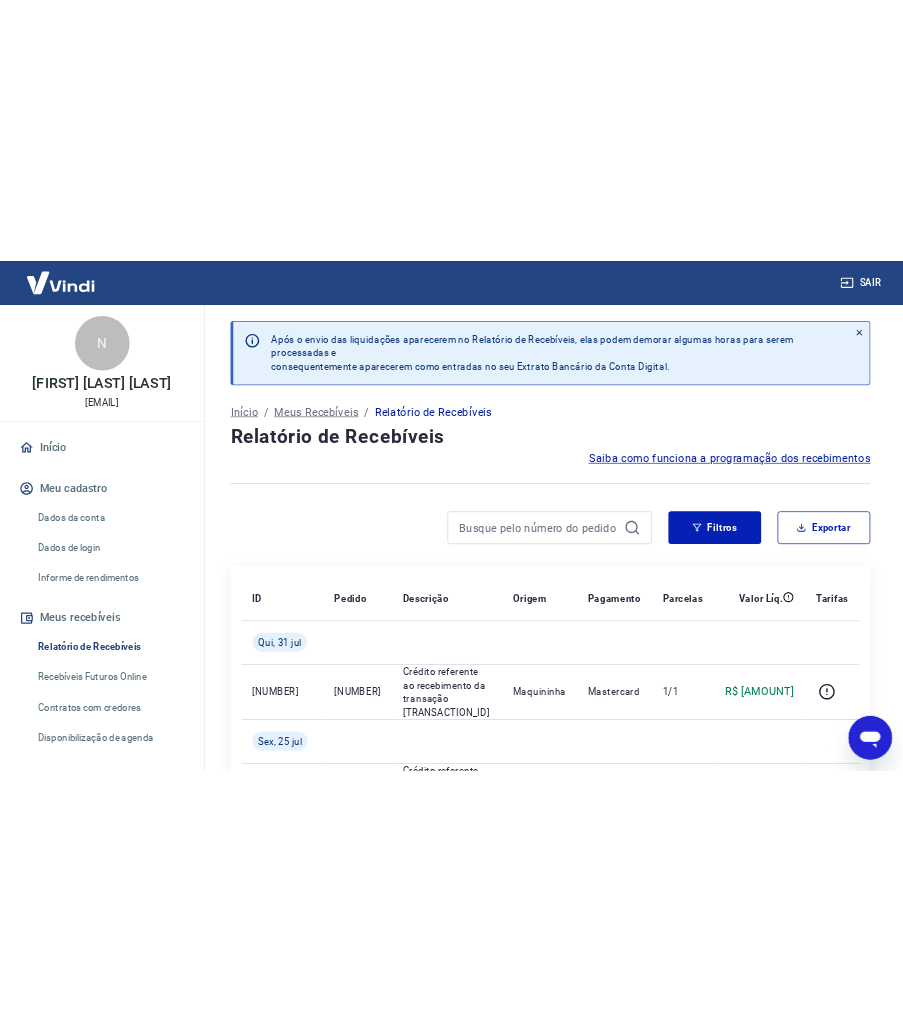 scroll, scrollTop: 0, scrollLeft: 0, axis: both 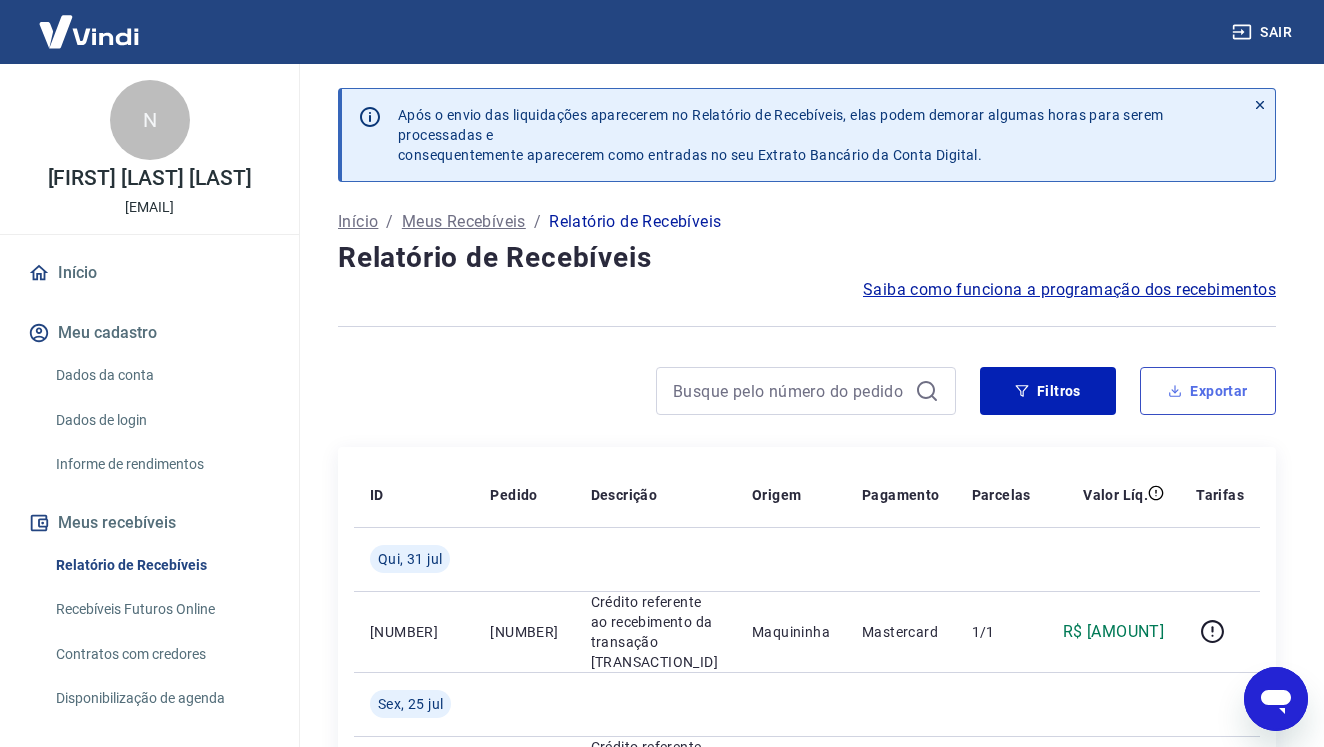 click on "Exportar" at bounding box center (1208, 391) 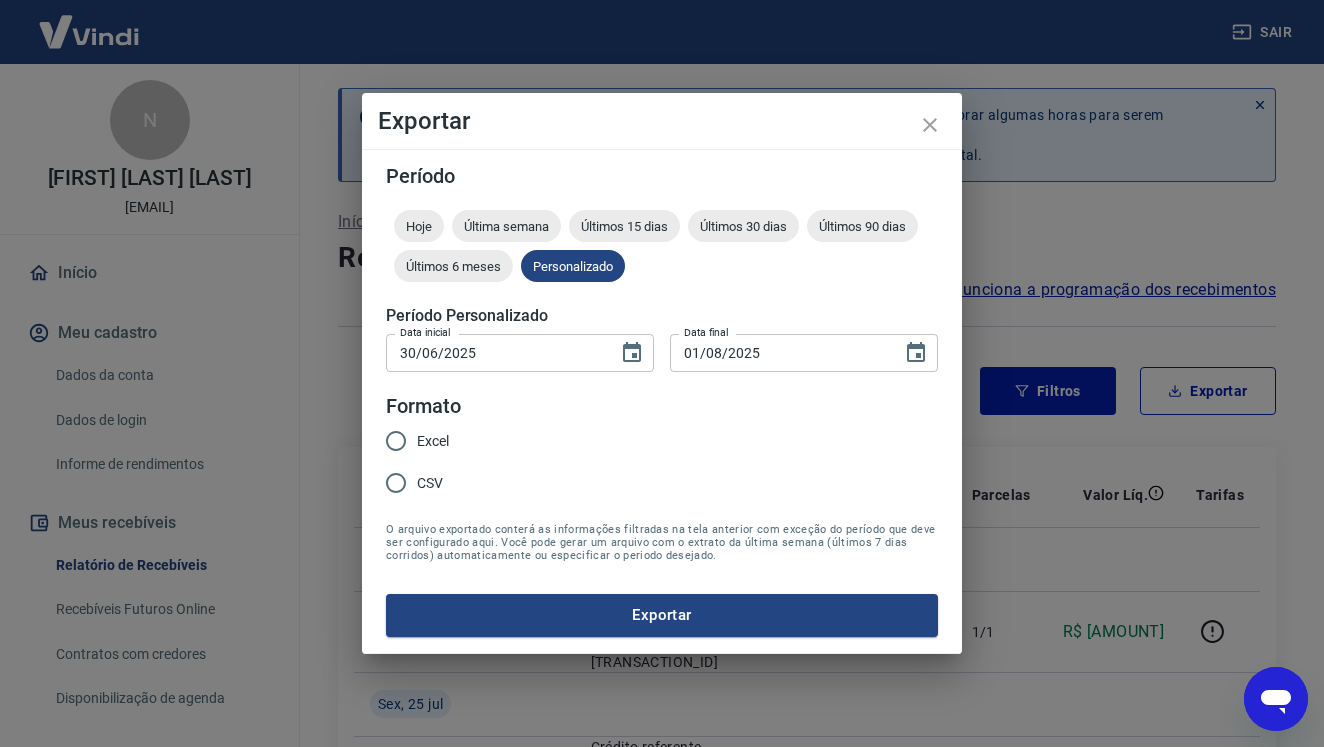 click on "Excel" at bounding box center (396, 441) 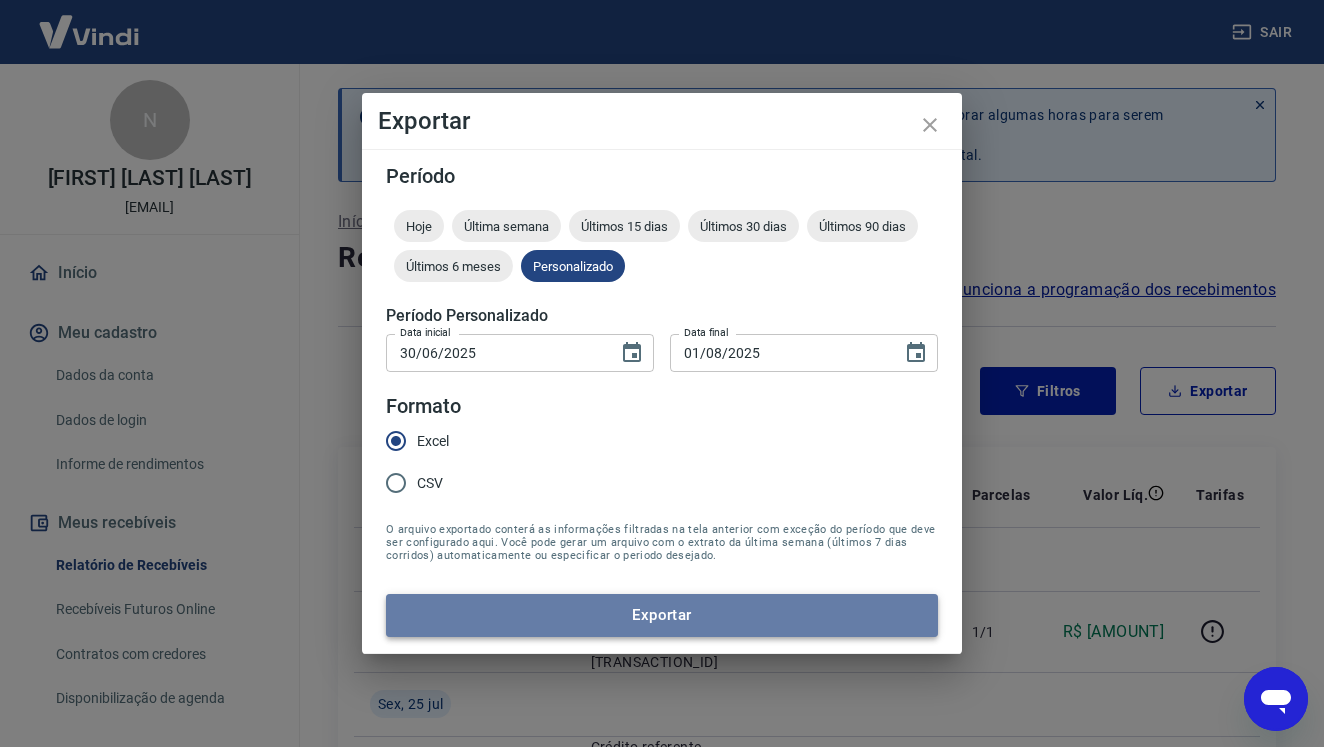 click on "Exportar" at bounding box center (662, 615) 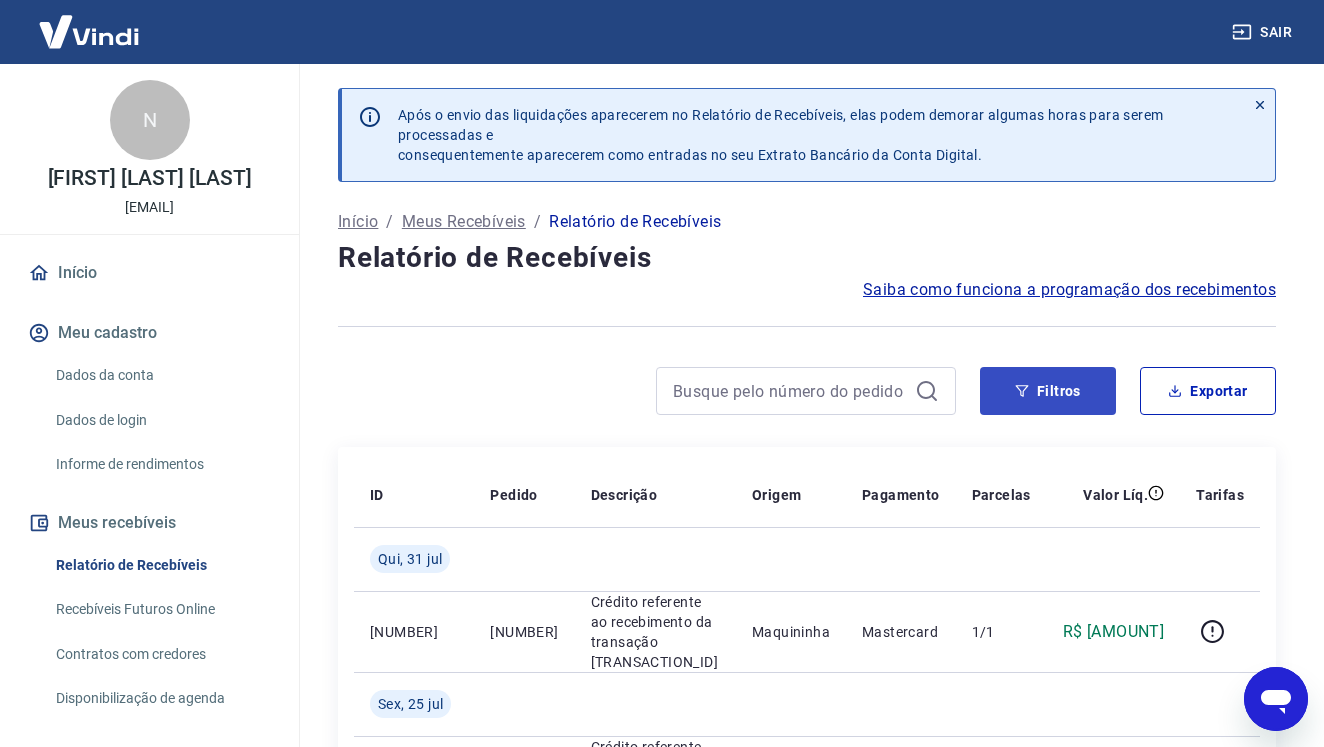 click on "Filtros" at bounding box center [1048, 391] 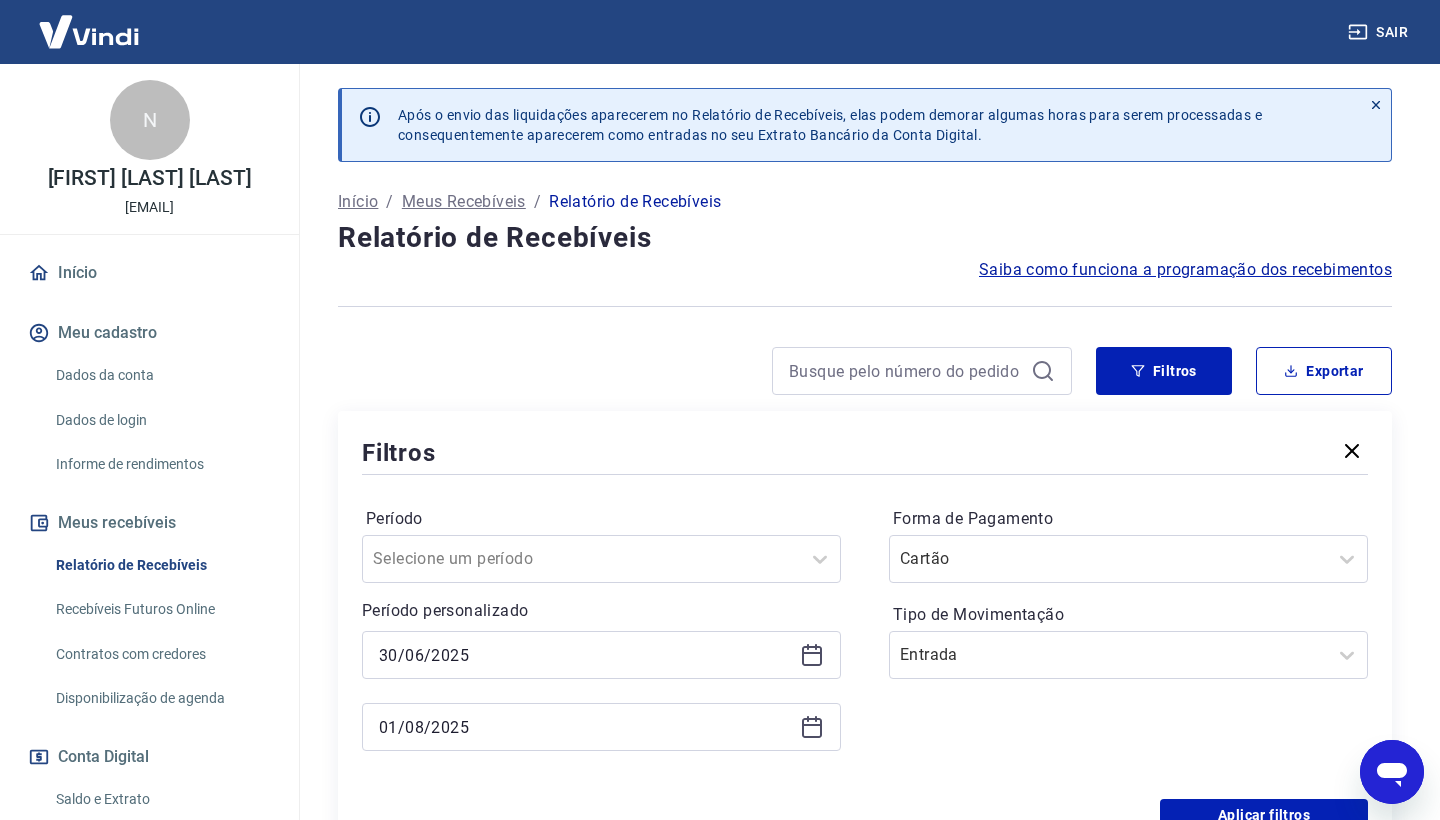 click on "Sair N [FIRST] [LAST] [LAST] [EMAIL] Início Meu cadastro Dados da conta Dados de login Informe de rendimentos Meus recebíveis Relatório de Recebíveis Recebíveis Futuros Online Contratos com credores Disponibilização de agenda Conta Digital Saldo e Extrato Saque Saque automático Conta digital Segurança Fale conosco Volte para o portal de gerenciamento de vendas da Maquininha. Voltar para  Maquininha Após o envio das liquidações aparecerem no Relatório de Recebíveis, elas podem demorar algumas horas para serem processadas e   consequentemente aparecerem como entradas no seu Extrato Bancário da Conta Digital. Início / Meus Recebíveis / Relatório de Recebíveis Relatório de Recebíveis Saiba como funciona a programação dos recebimentos Saiba como funciona a programação dos recebimentos Filtros Exportar Filtros Período Selecione um período Período personalizado [DATE] [DATE] Forma de Pagamento Cartão Tipo de Movimentação Entrada Aplicar filtros ID Pedido 1/1" at bounding box center [720, 410] 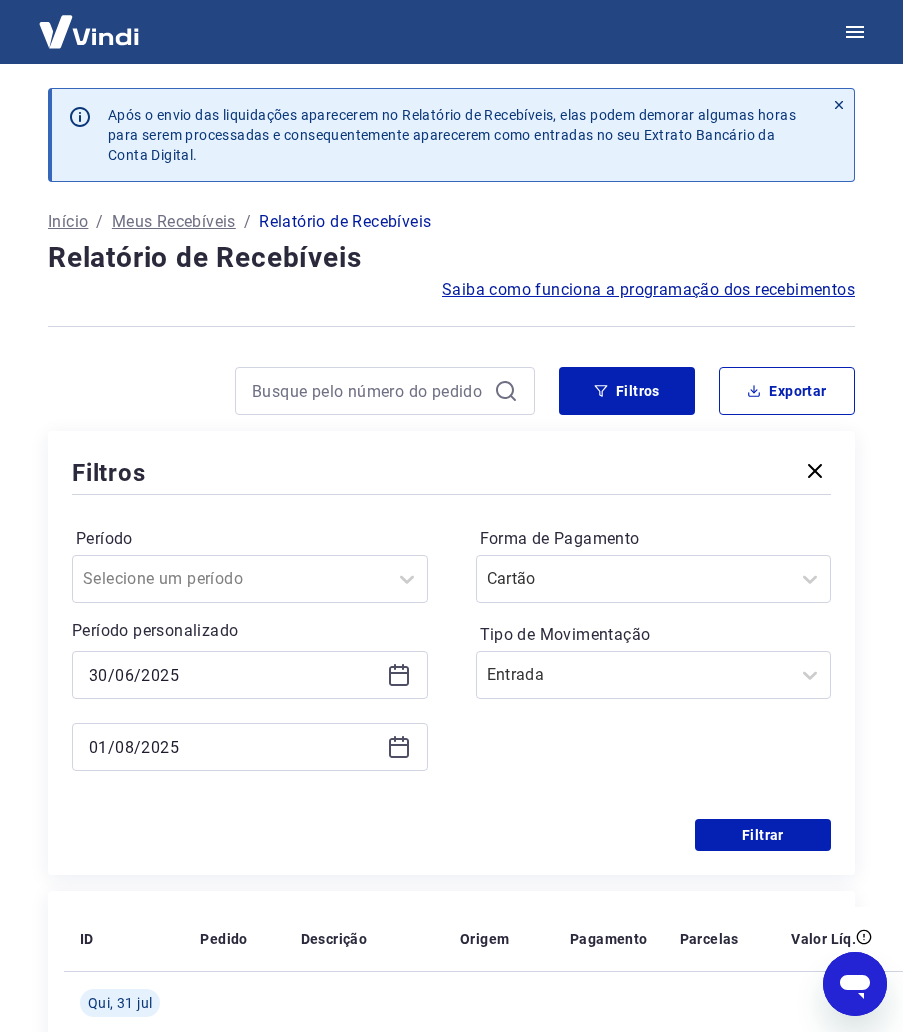 click 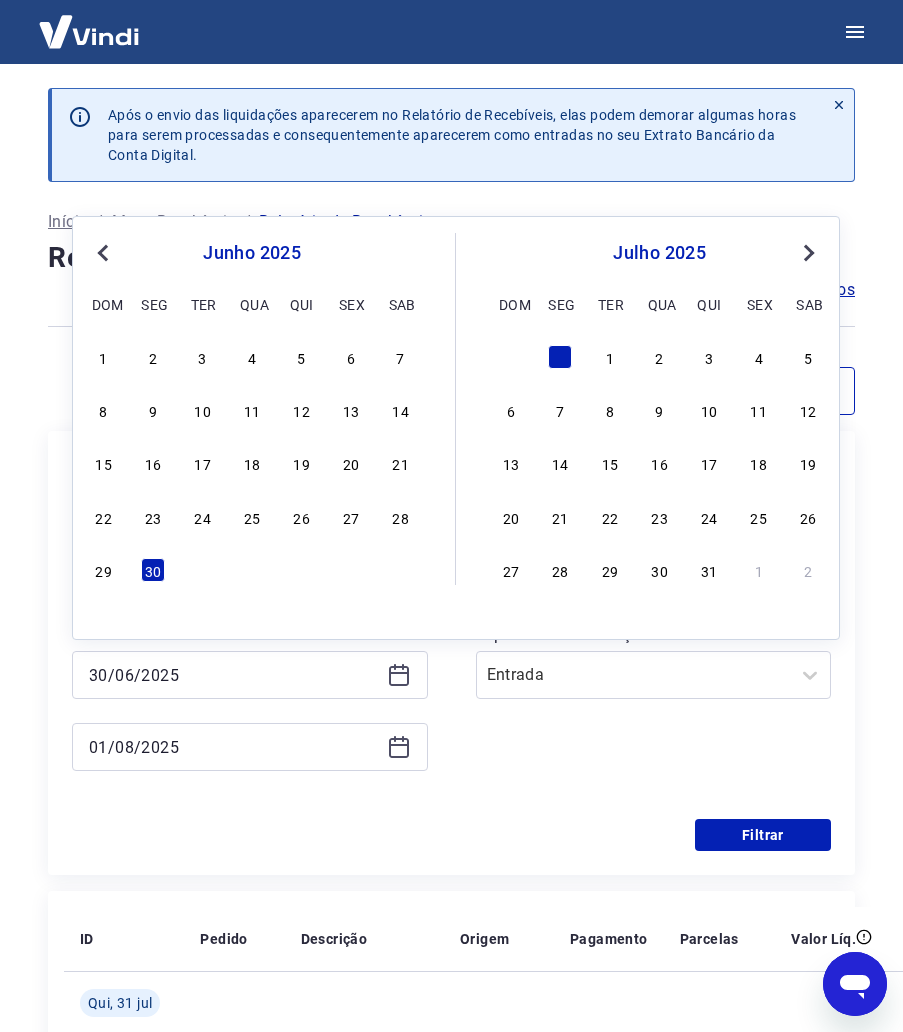 click on "Previous Month" at bounding box center [103, 253] 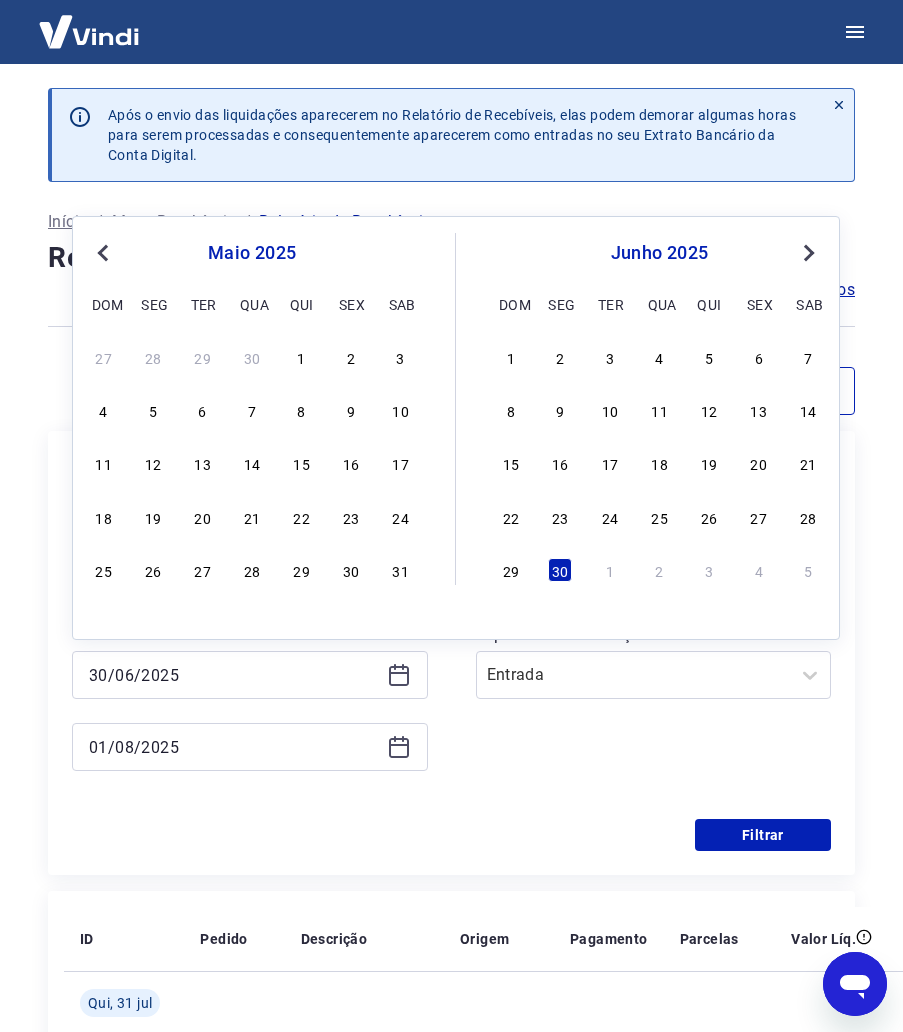 click on "25 26 27 28 29 30 31" at bounding box center [252, 569] 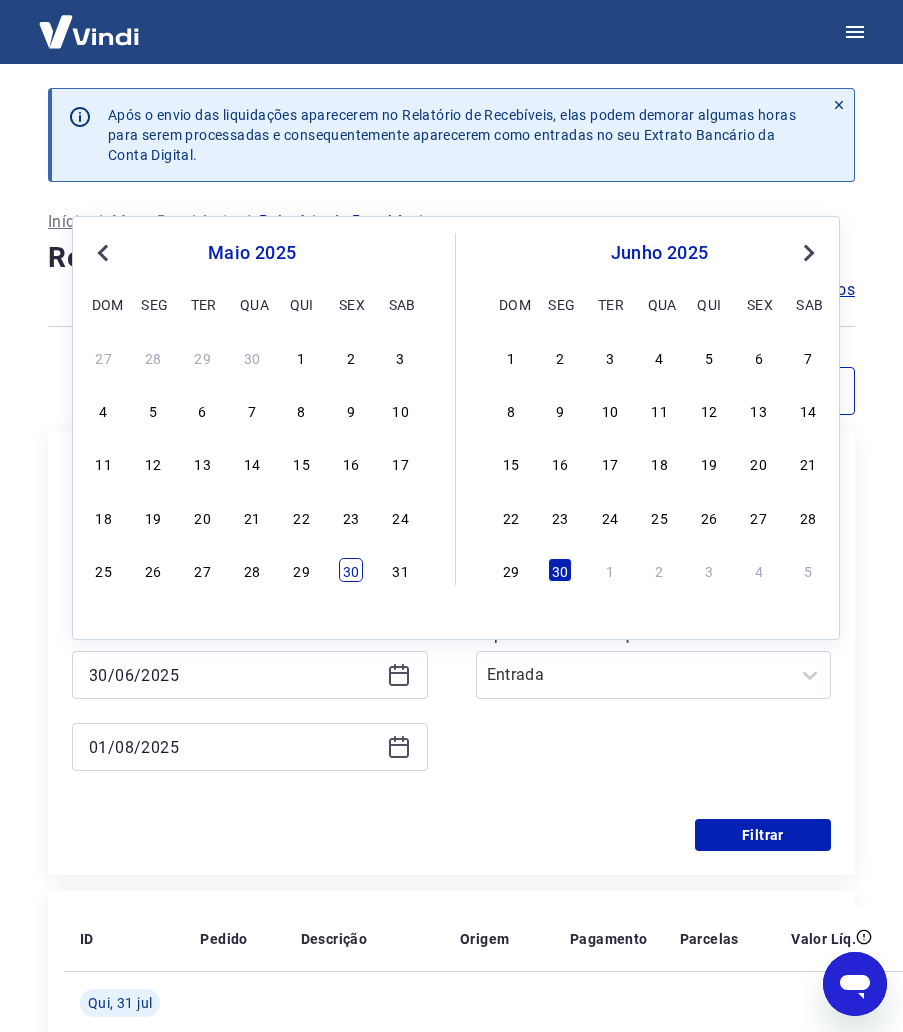 click on "30" at bounding box center [351, 570] 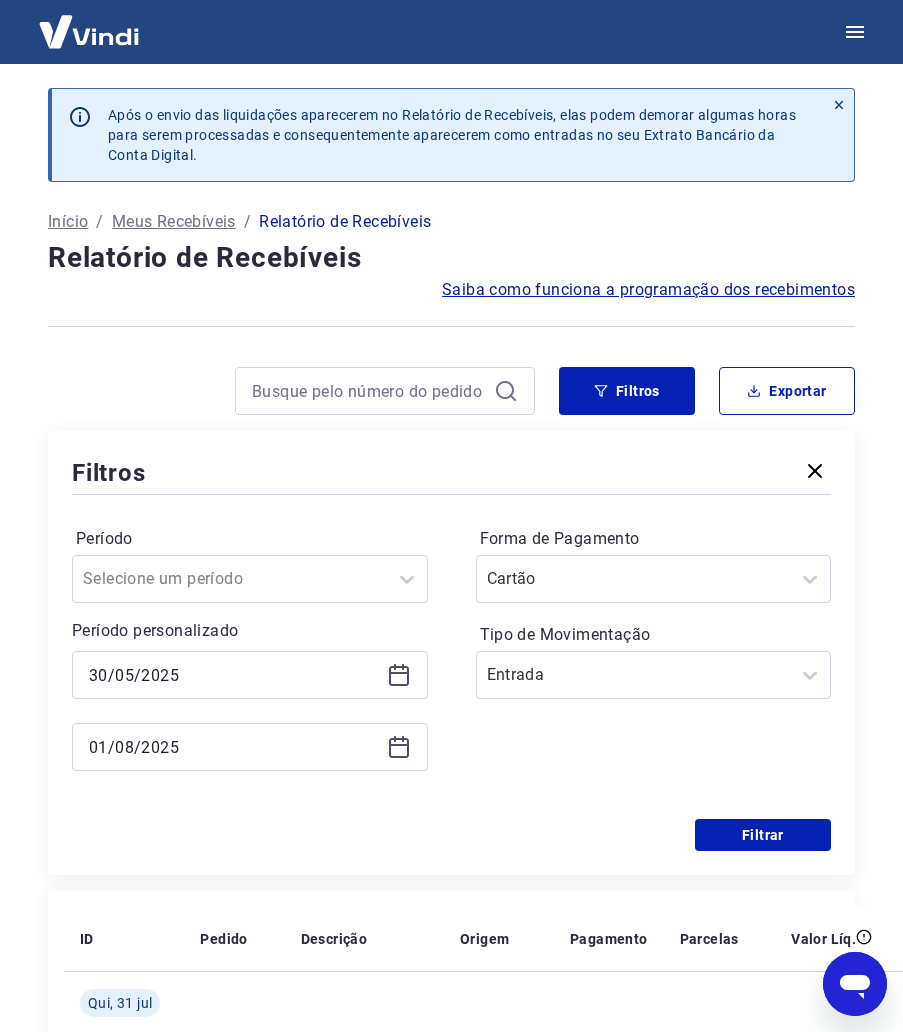 click 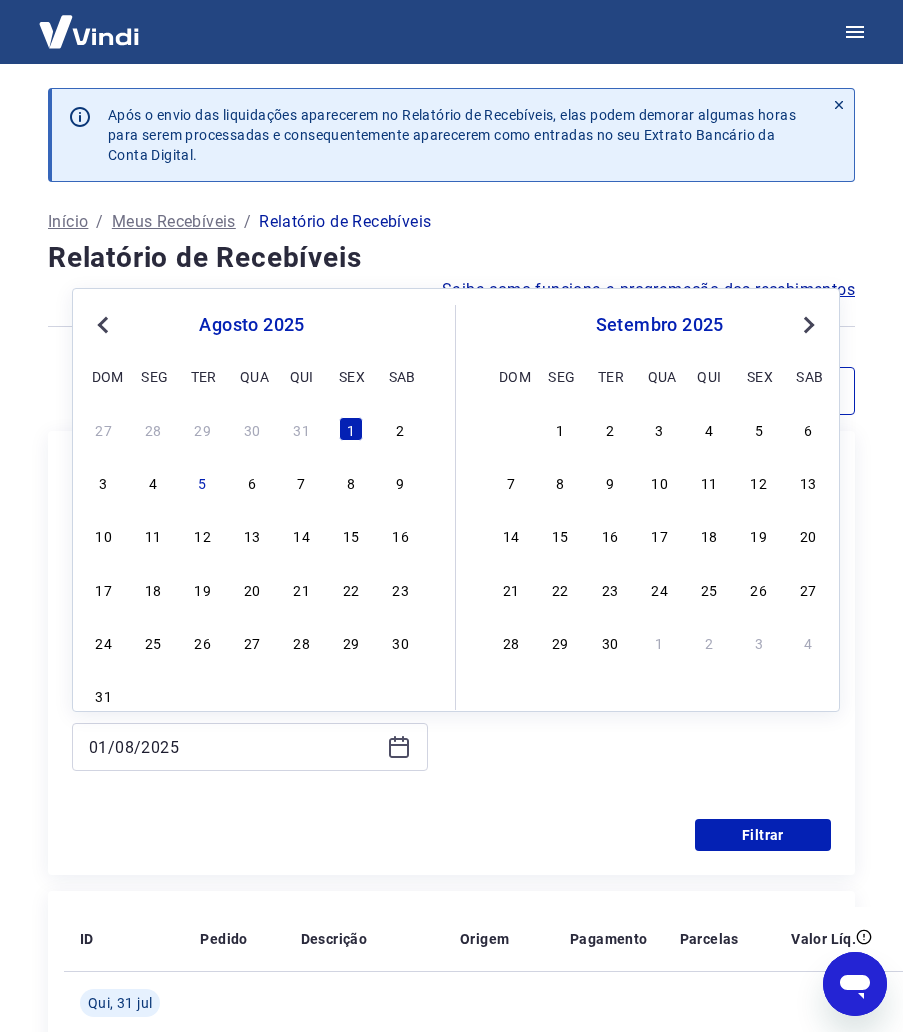 click on "Previous Month" at bounding box center [105, 324] 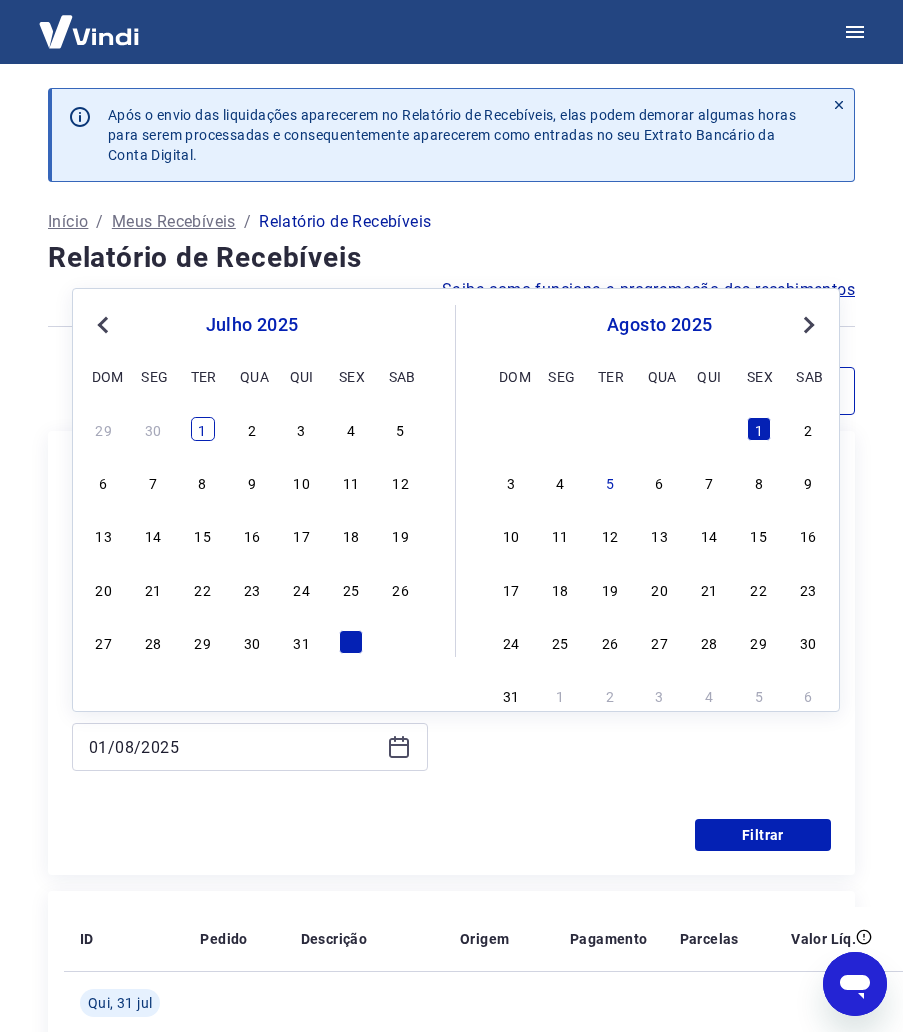 click on "1" at bounding box center (203, 429) 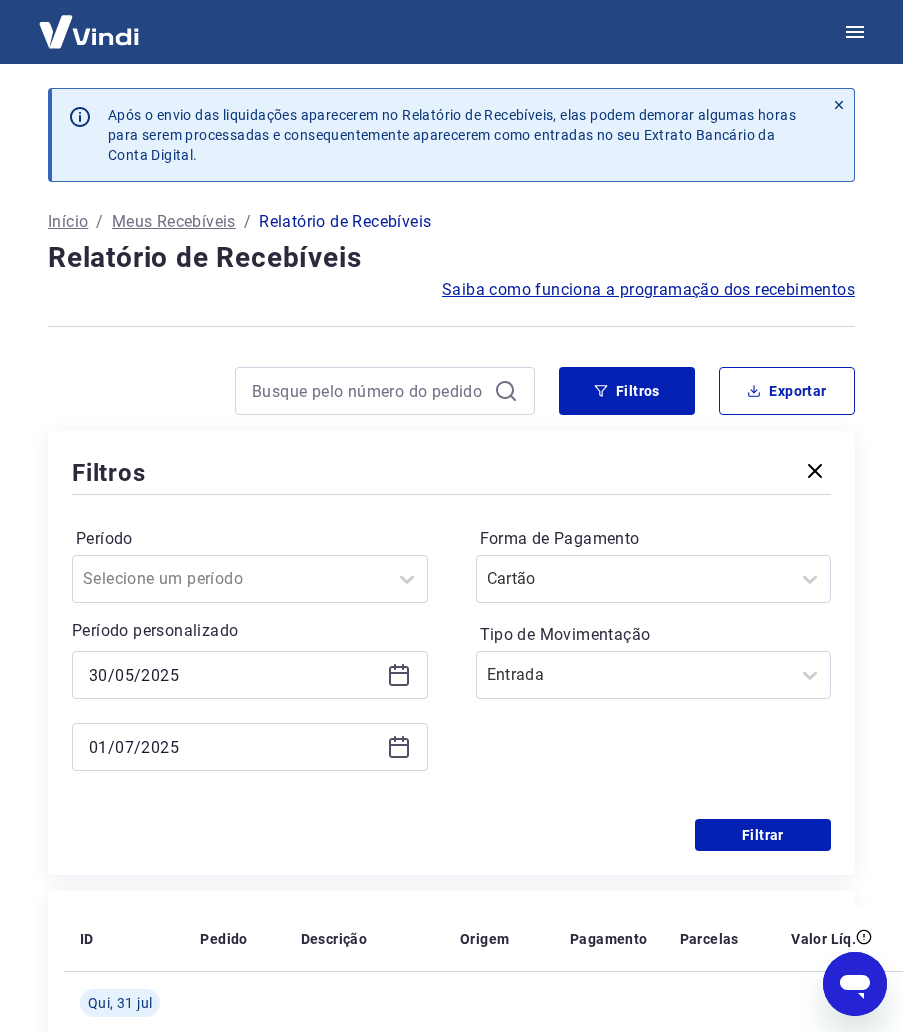 click 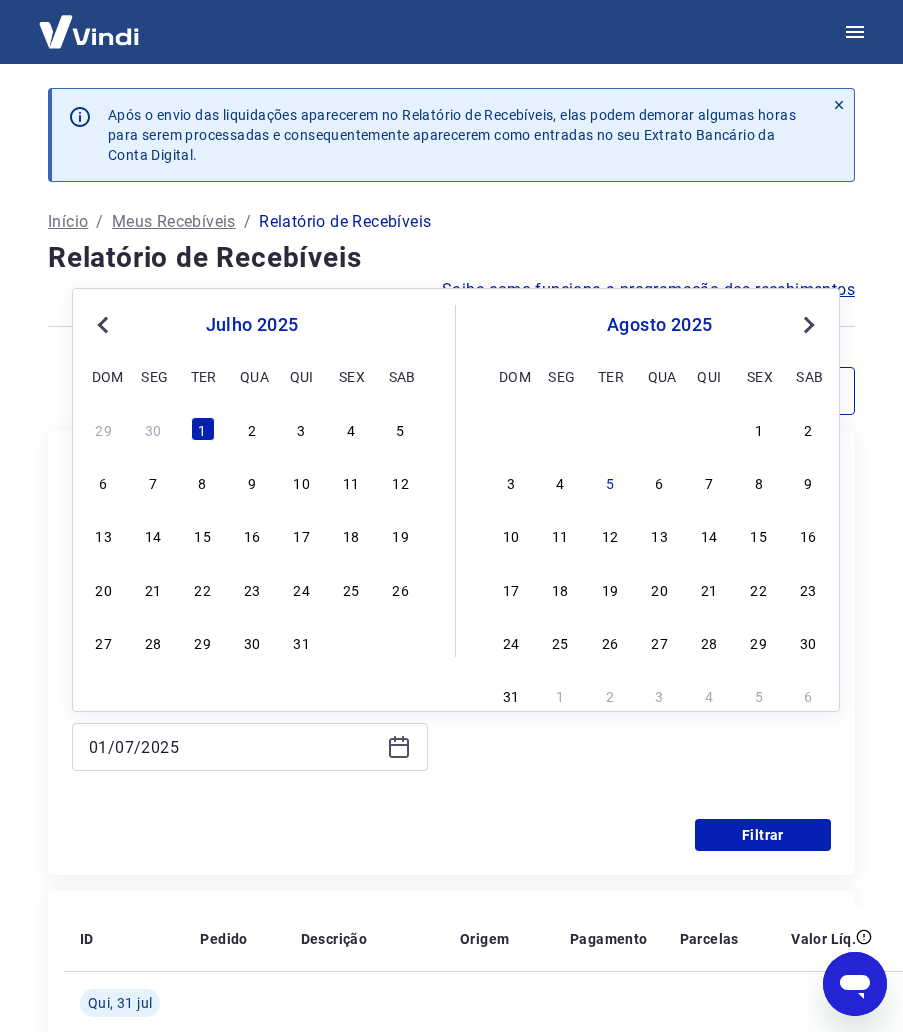 click on "Previous Month" at bounding box center [103, 325] 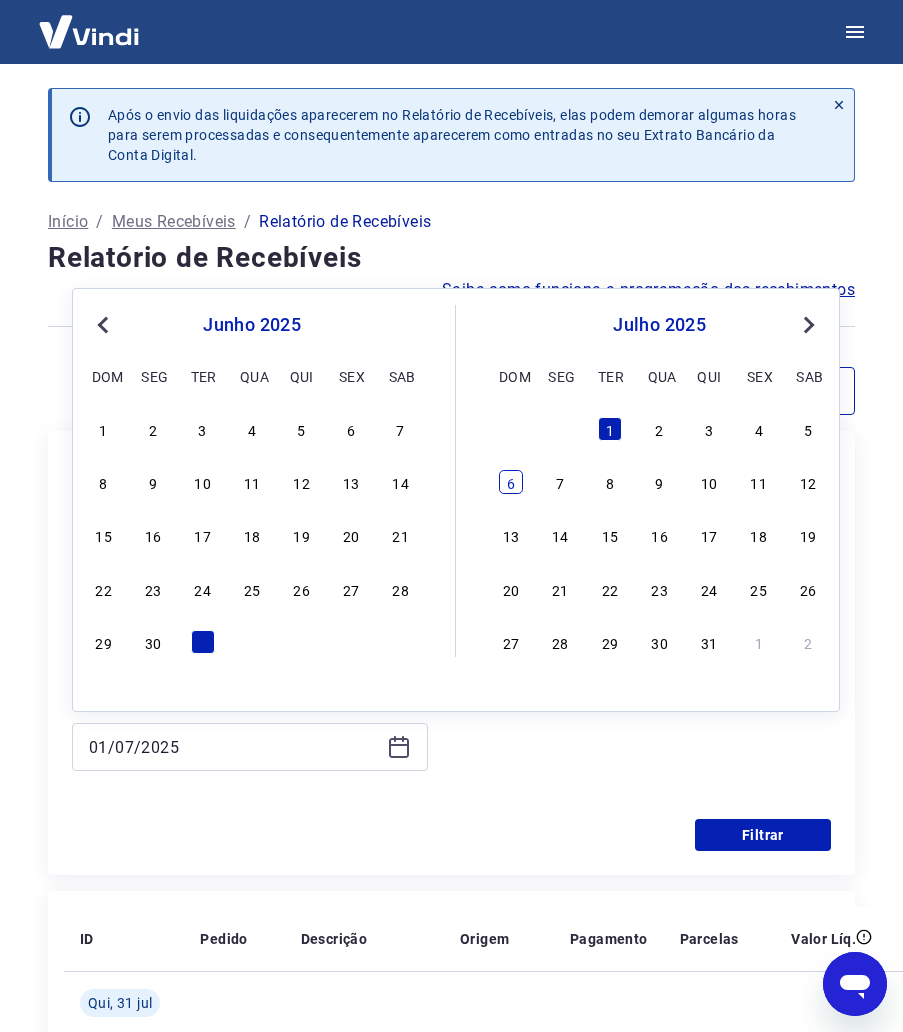 click on "6" at bounding box center [511, 482] 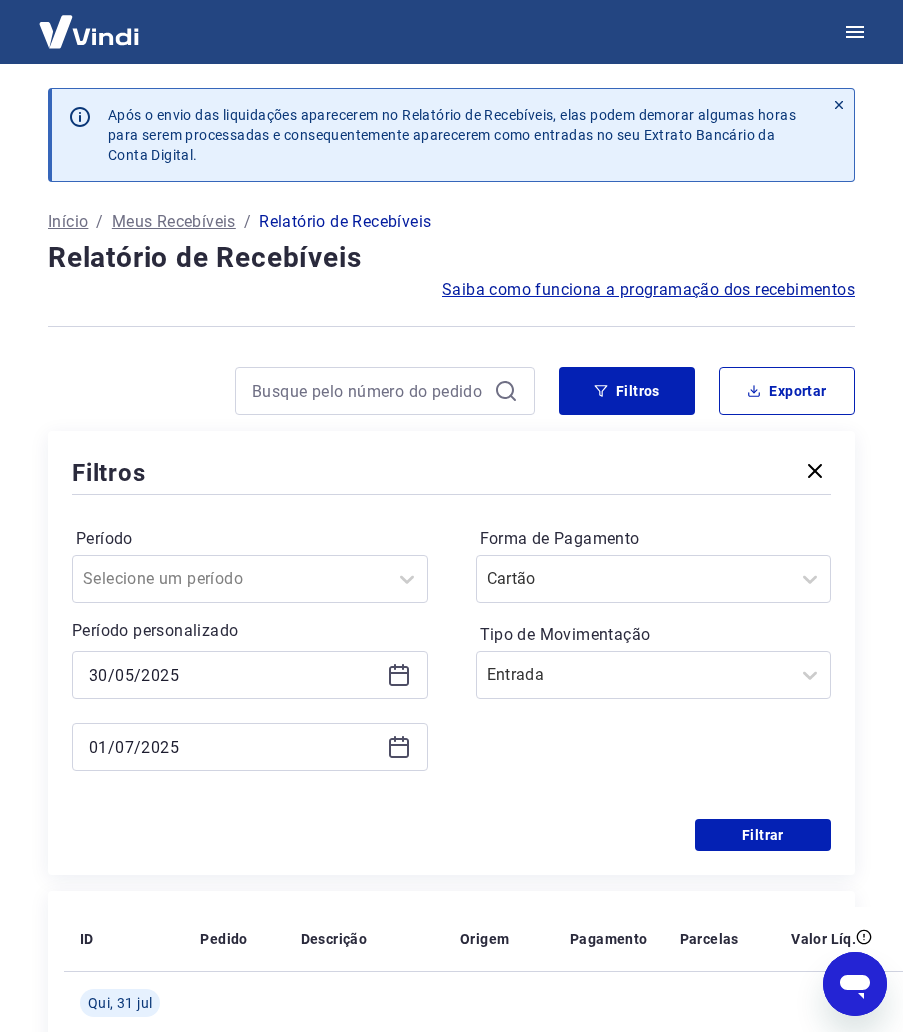 type on "06/07/2025" 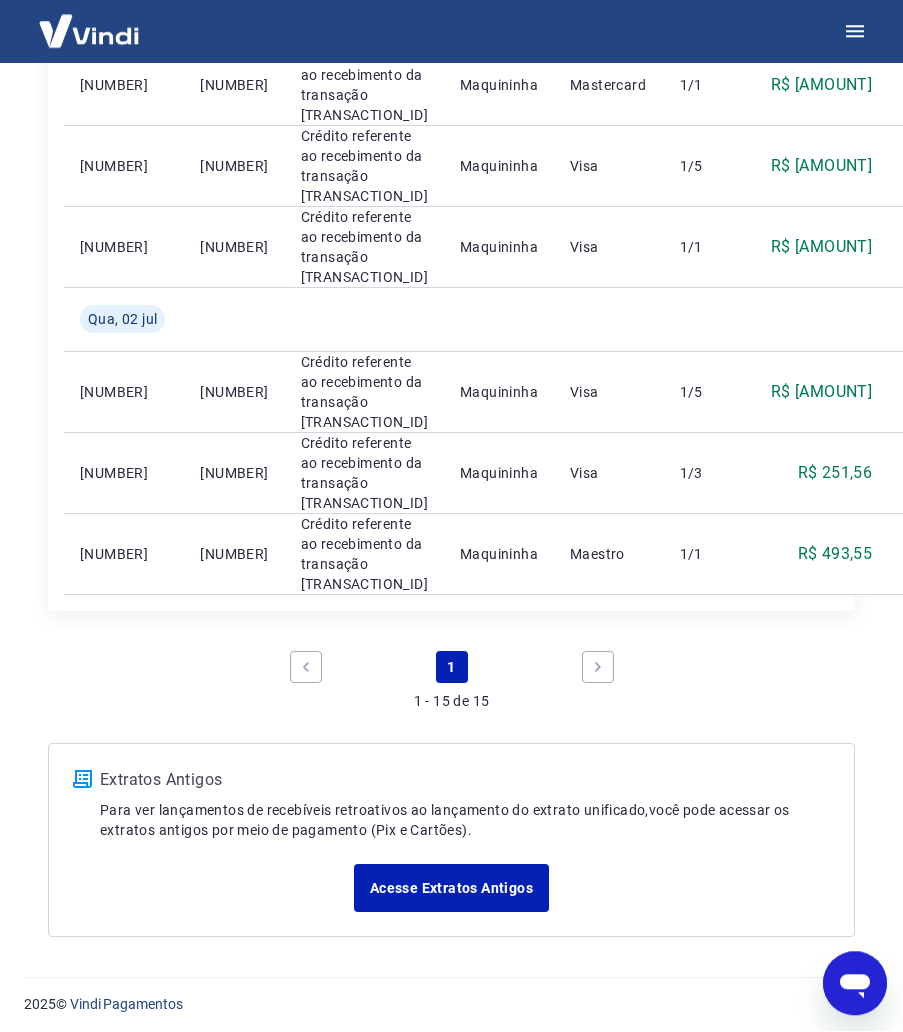 scroll, scrollTop: 2514, scrollLeft: 0, axis: vertical 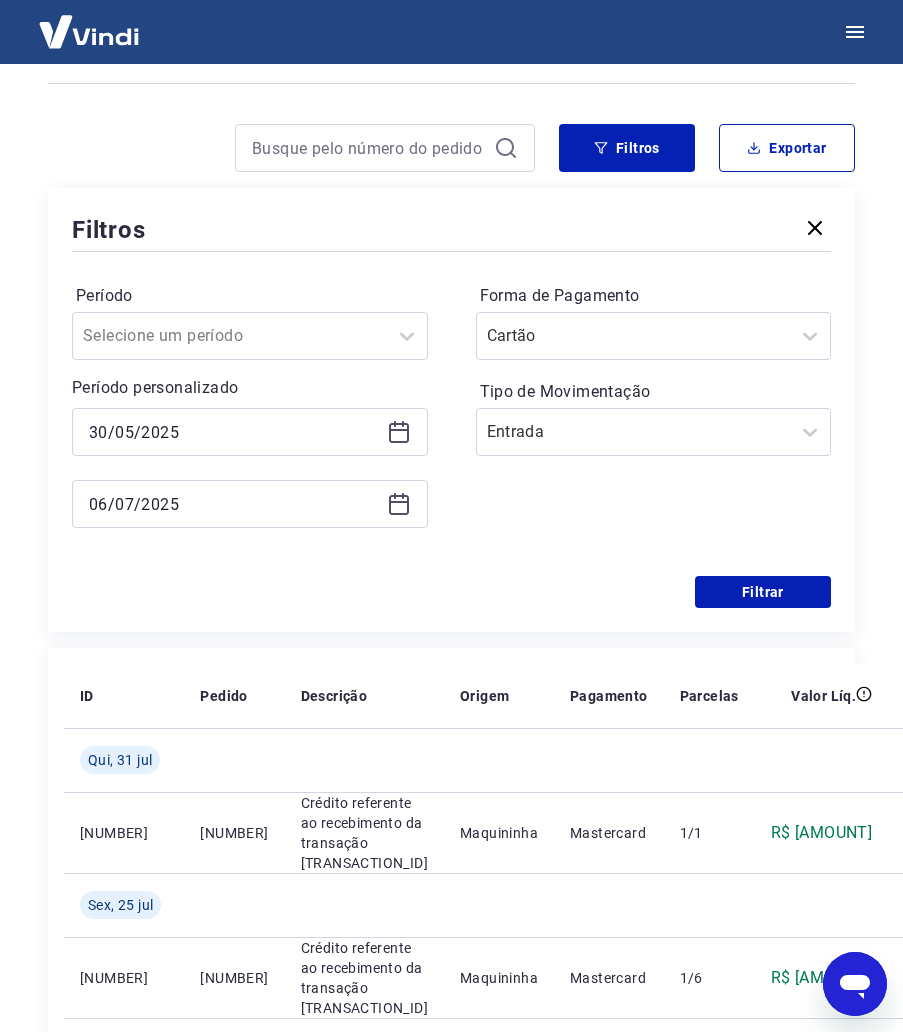 click 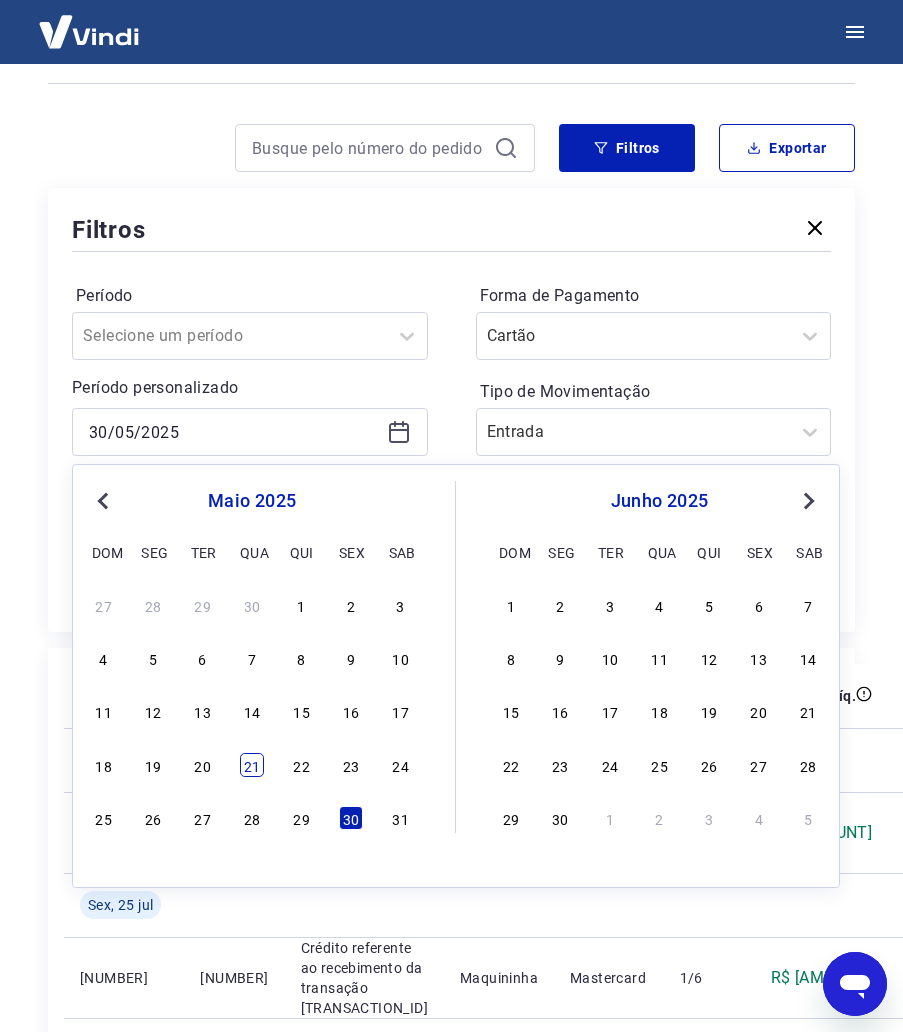 click on "21" at bounding box center (252, 765) 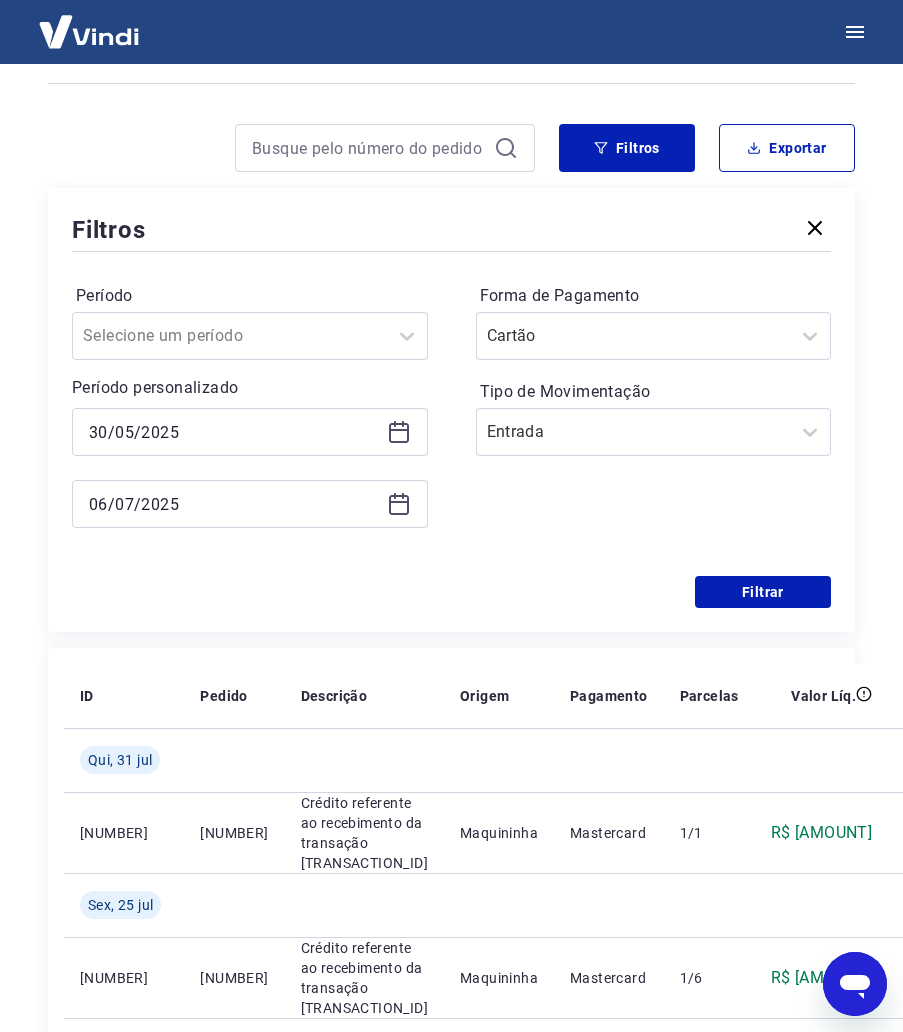 type on "[DATE]" 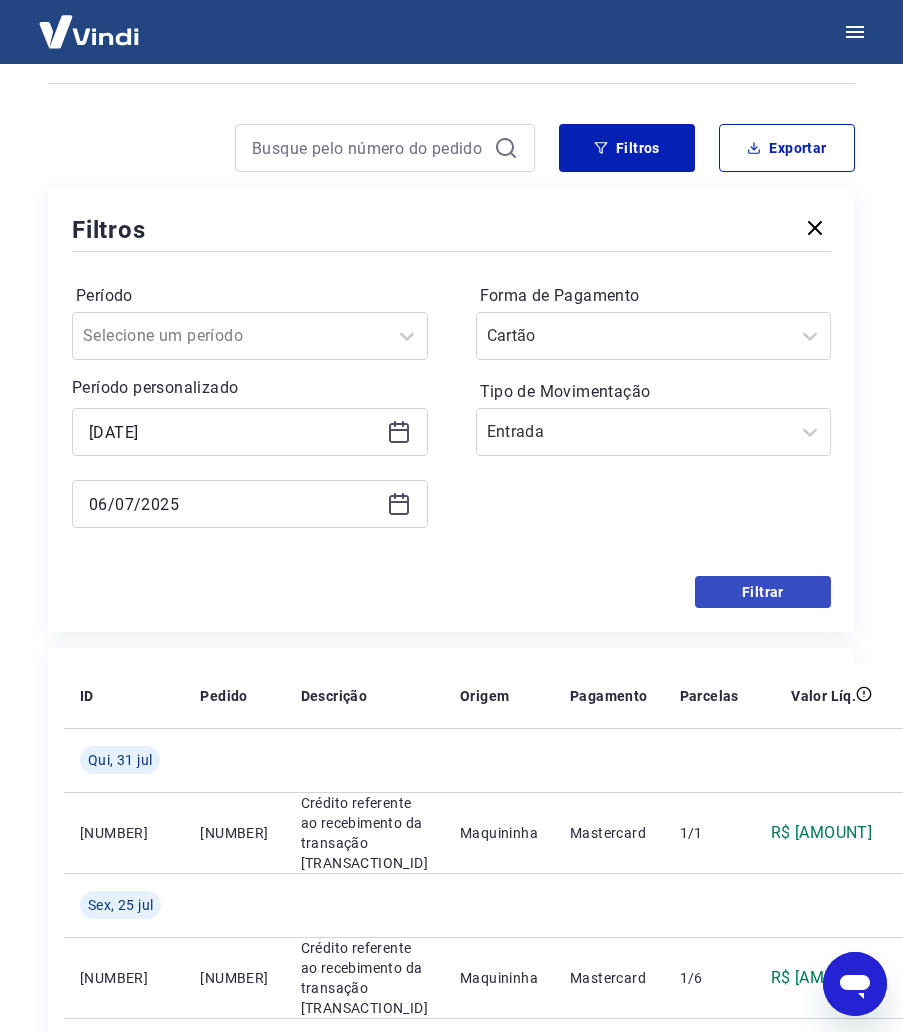 click on "Filtrar" at bounding box center [763, 592] 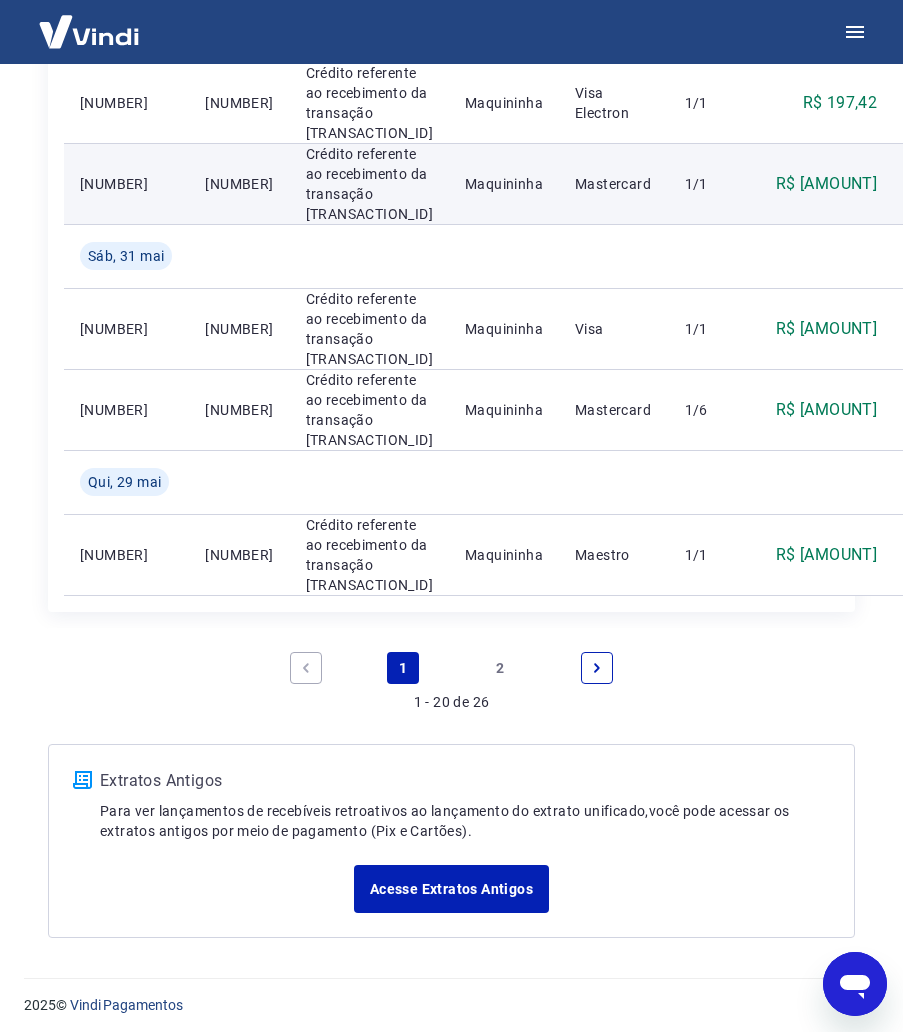 scroll, scrollTop: 2483, scrollLeft: 0, axis: vertical 